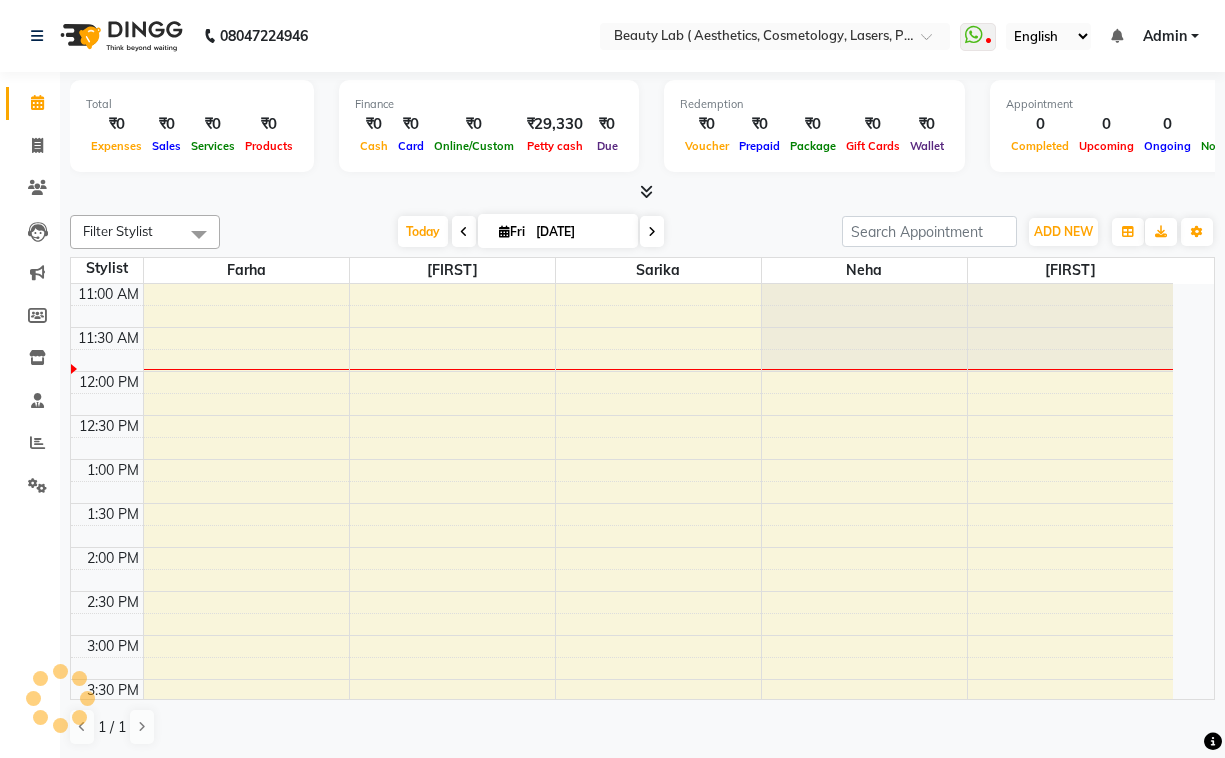 scroll, scrollTop: 0, scrollLeft: 0, axis: both 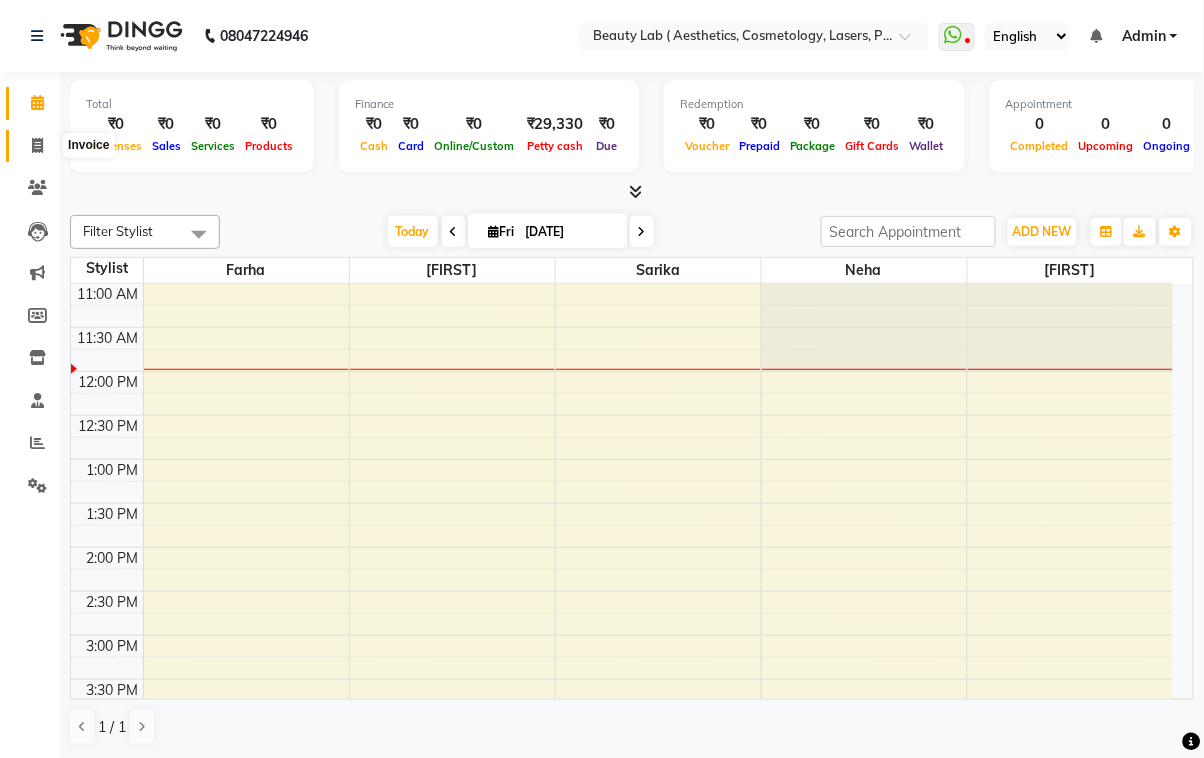 click 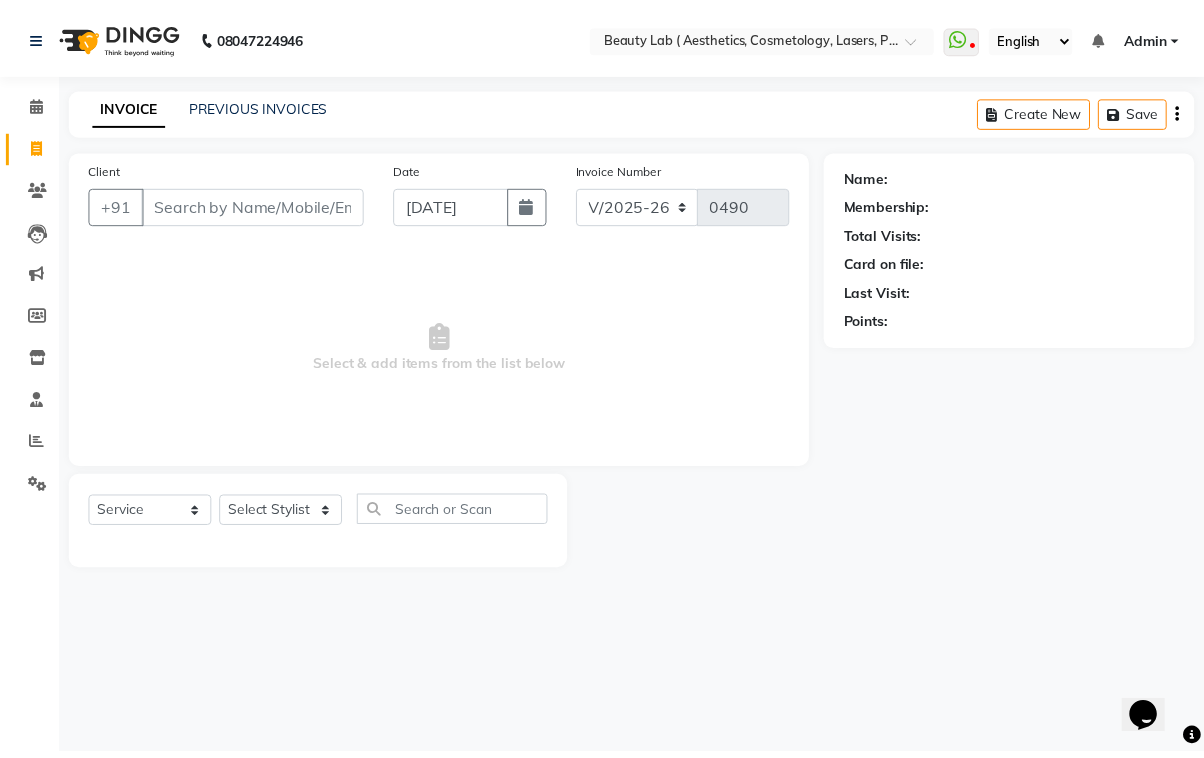 scroll, scrollTop: 0, scrollLeft: 0, axis: both 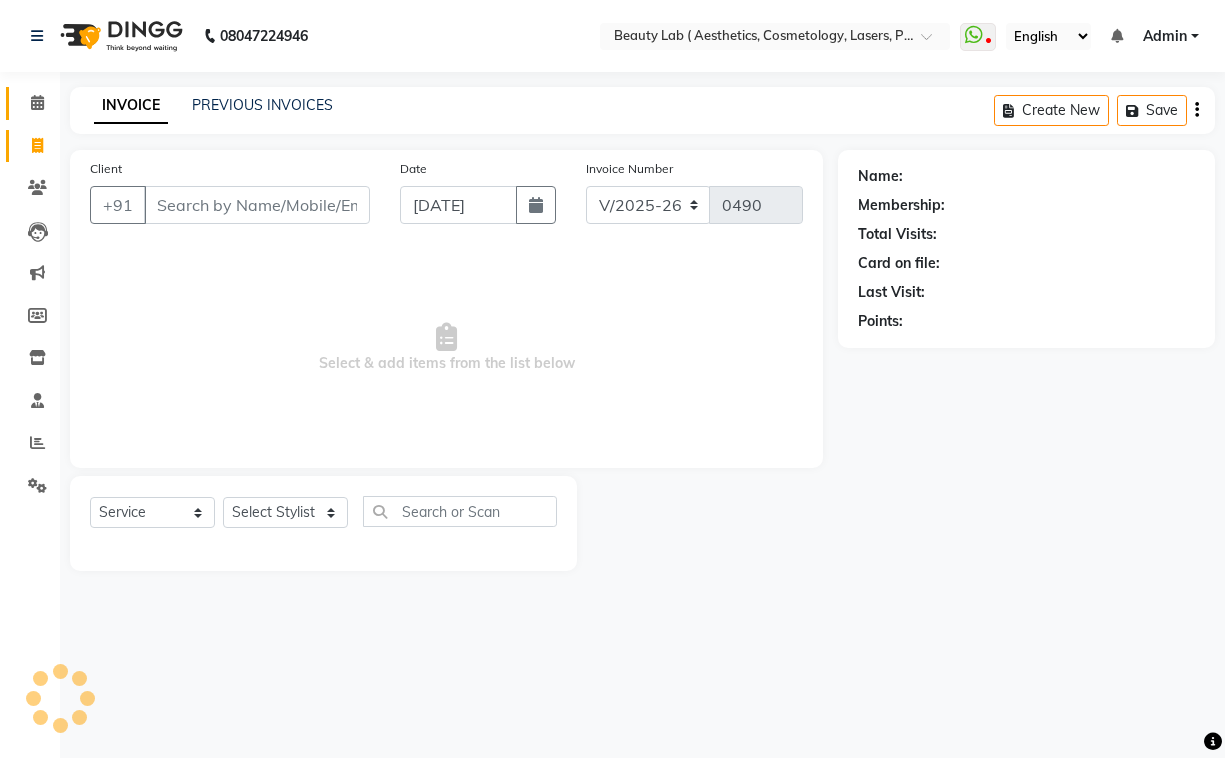 select on "product" 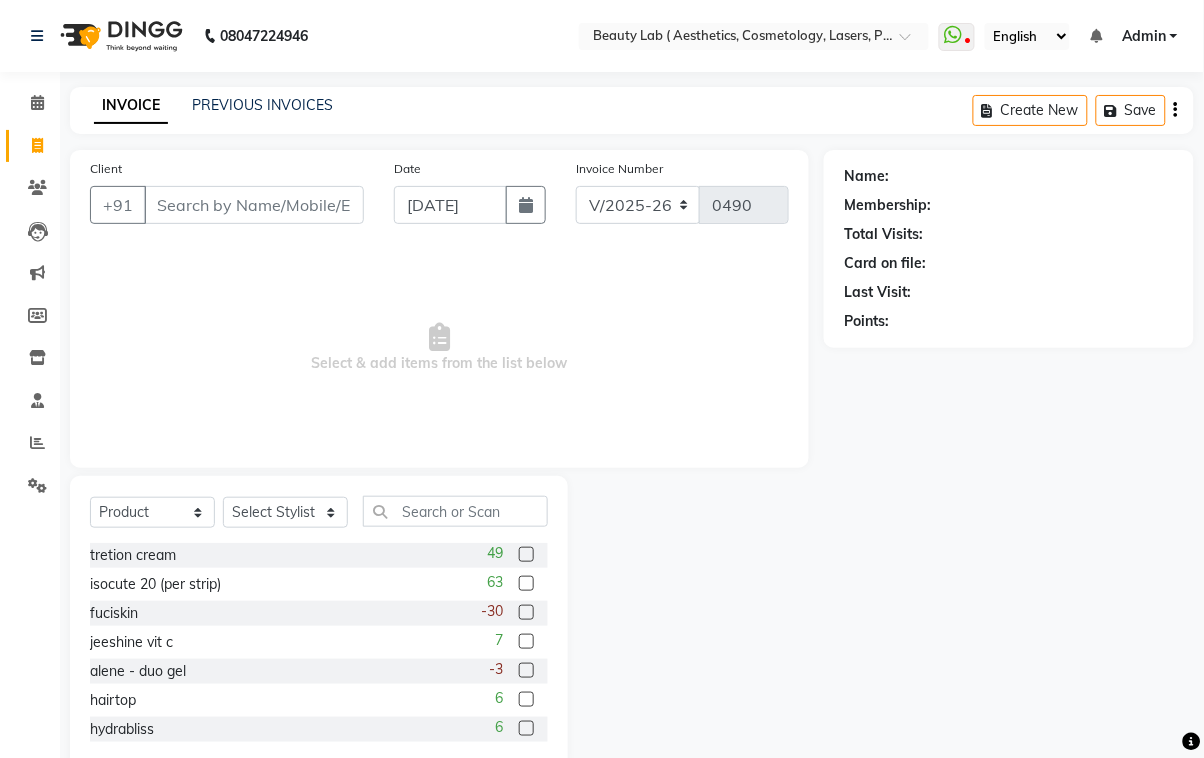 click on "Client" at bounding box center [254, 205] 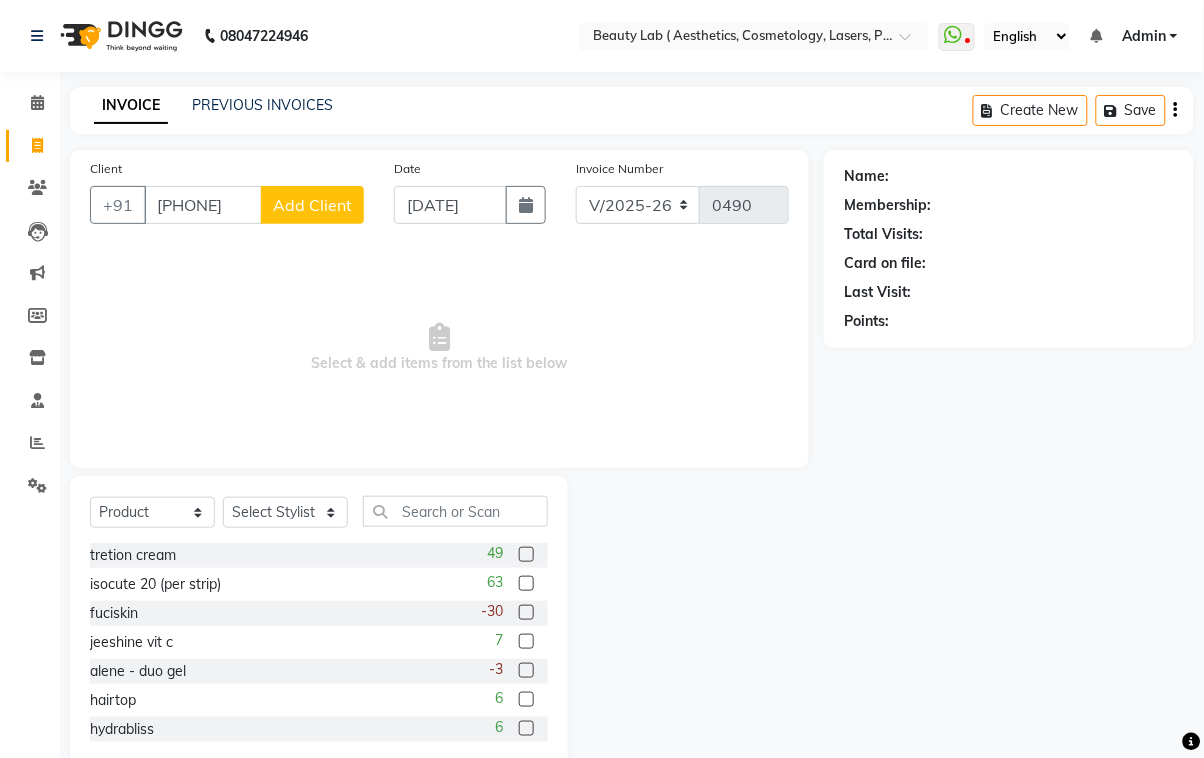 click on "[PHONE]" at bounding box center (203, 205) 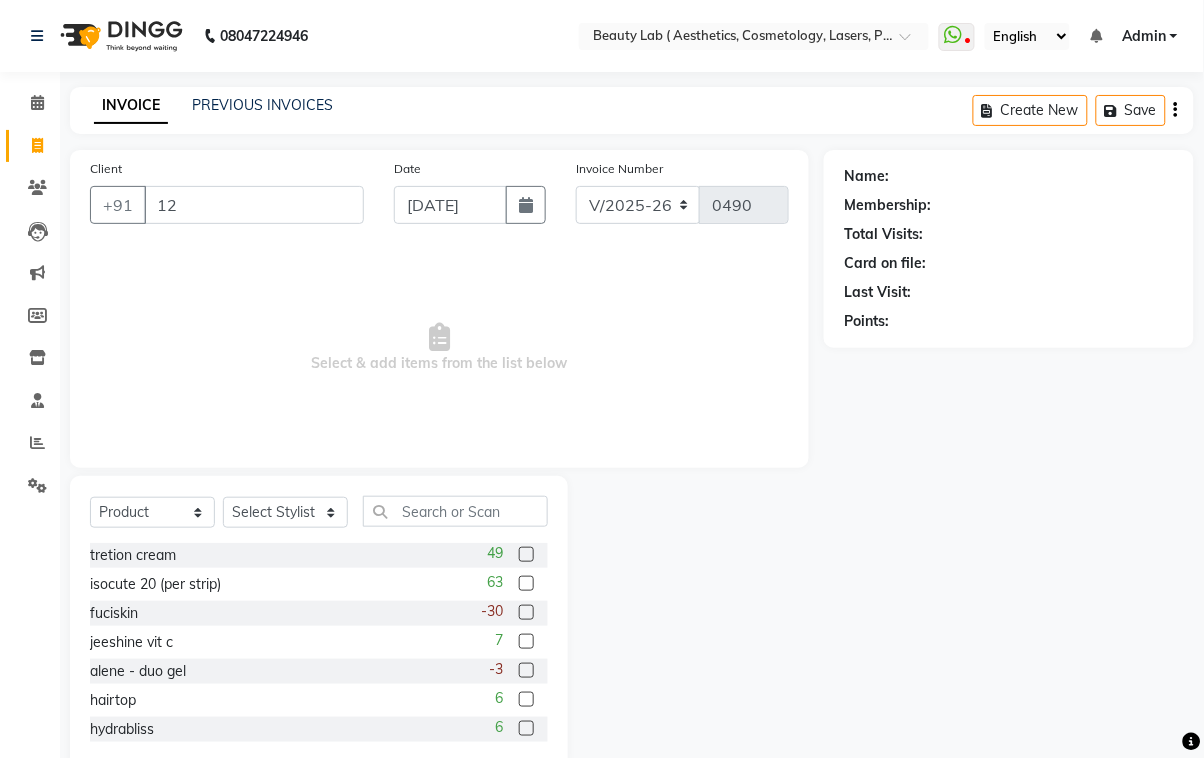 type on "1" 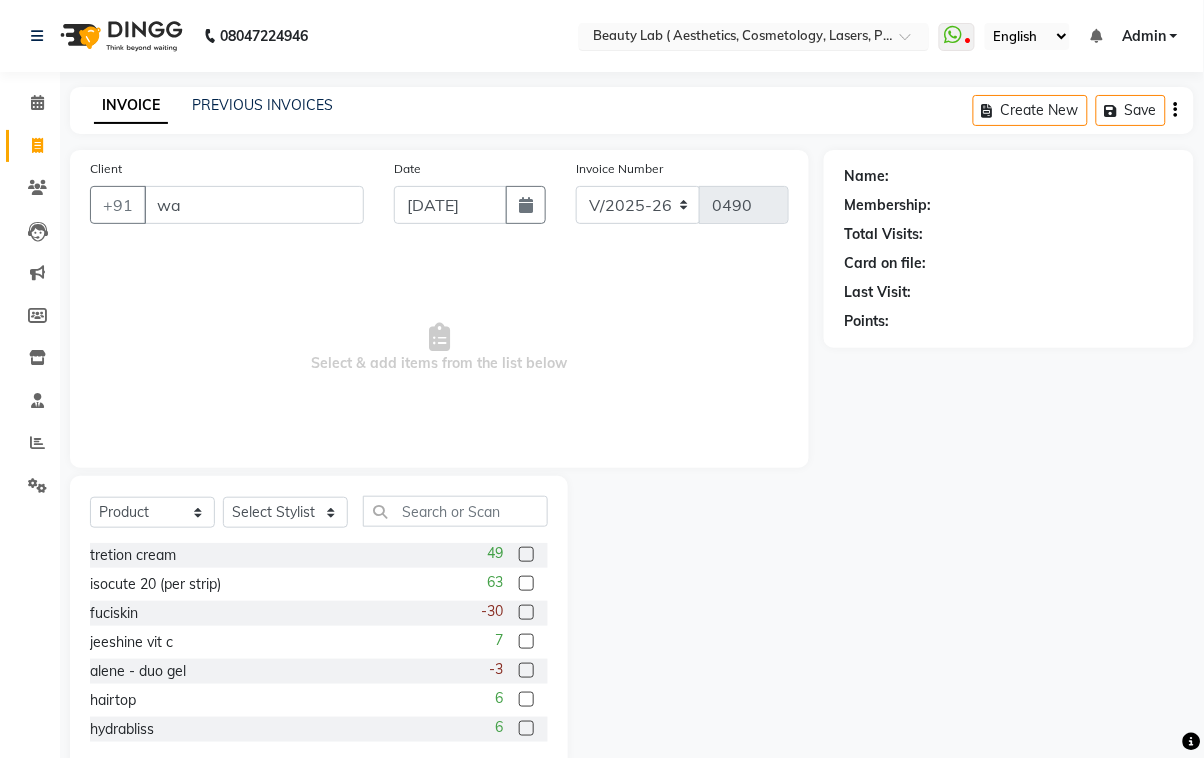 type on "wa" 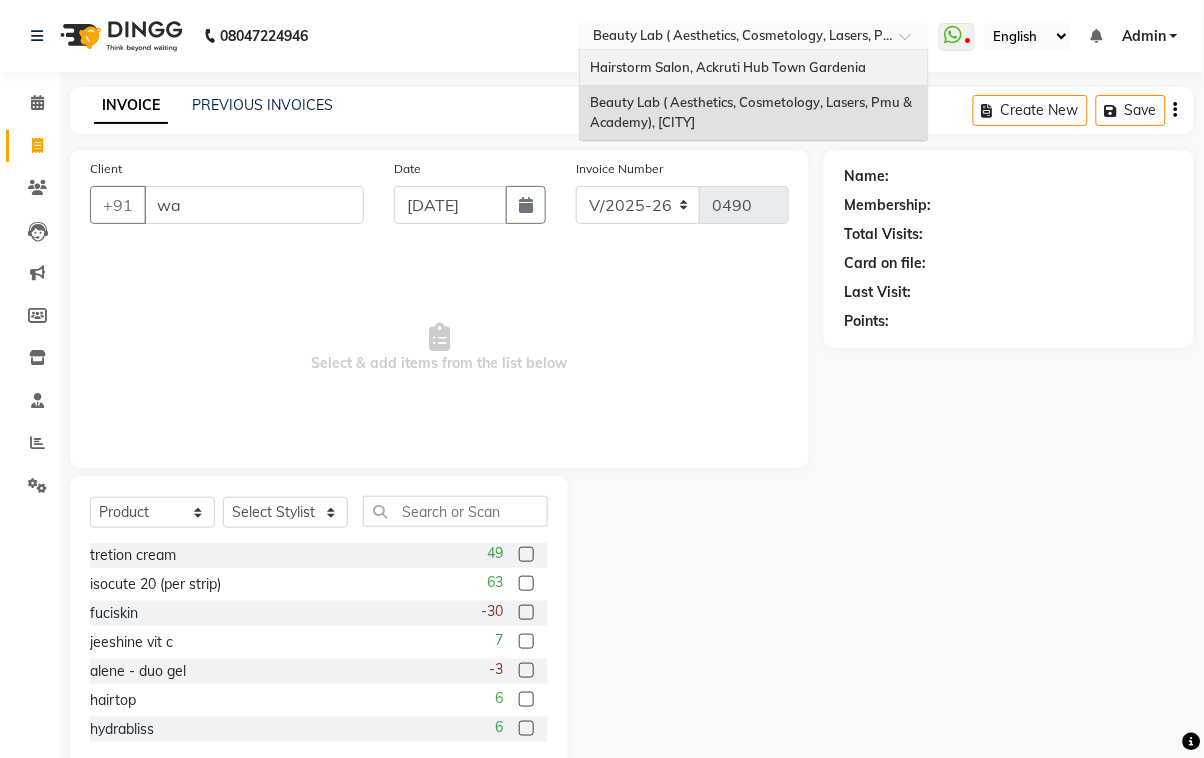 click on "Hairstorm Salon, Ackruti Hub Town Gardenia" at bounding box center [728, 67] 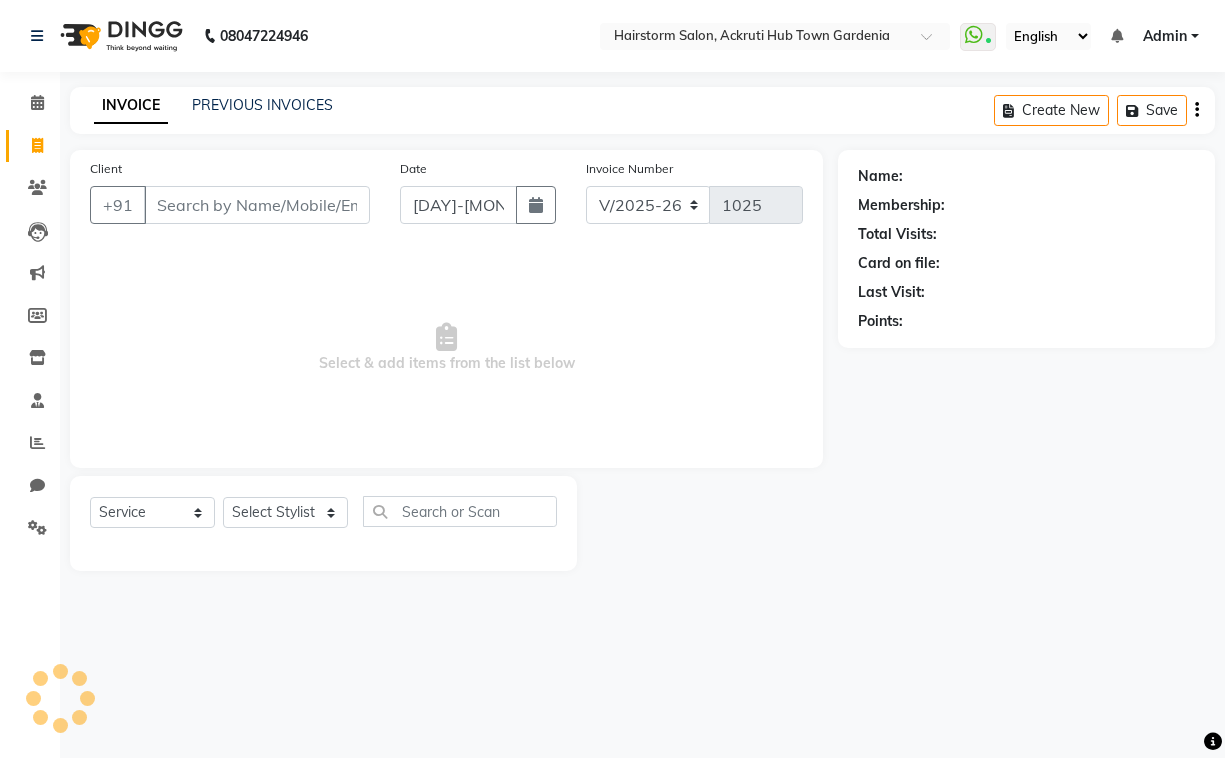 select on "279" 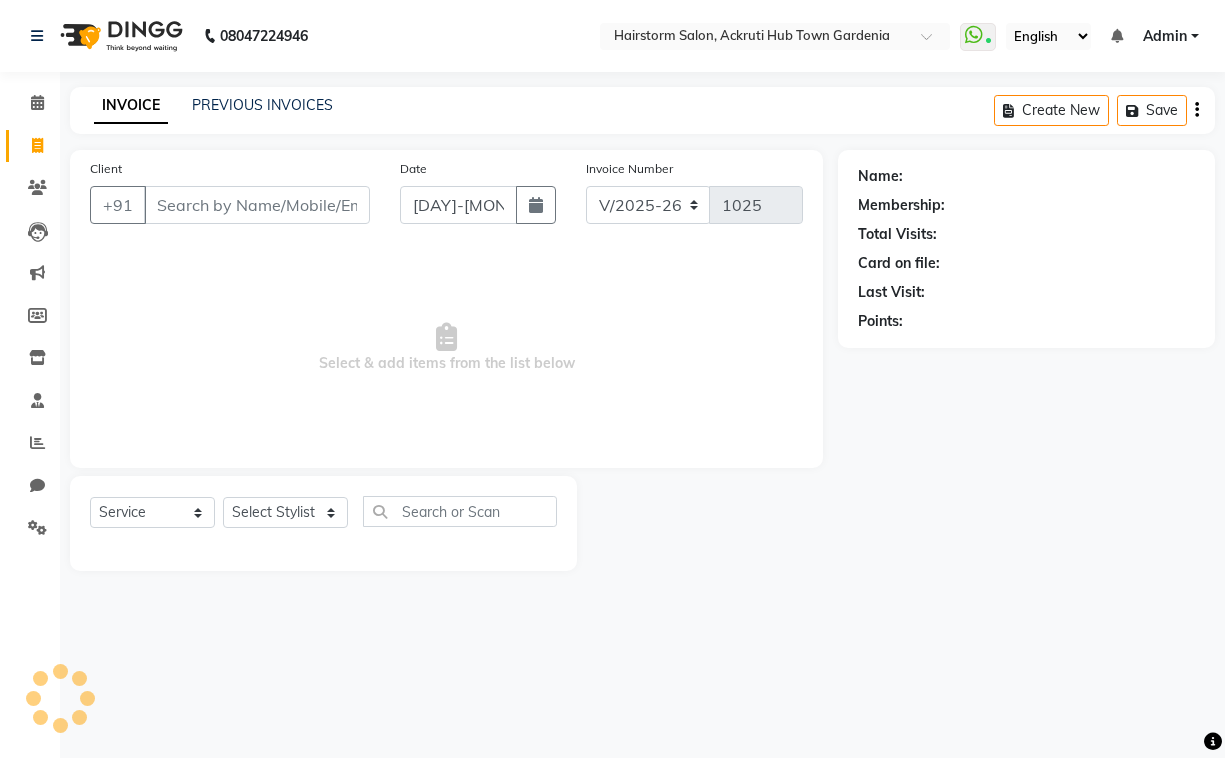 scroll, scrollTop: 0, scrollLeft: 0, axis: both 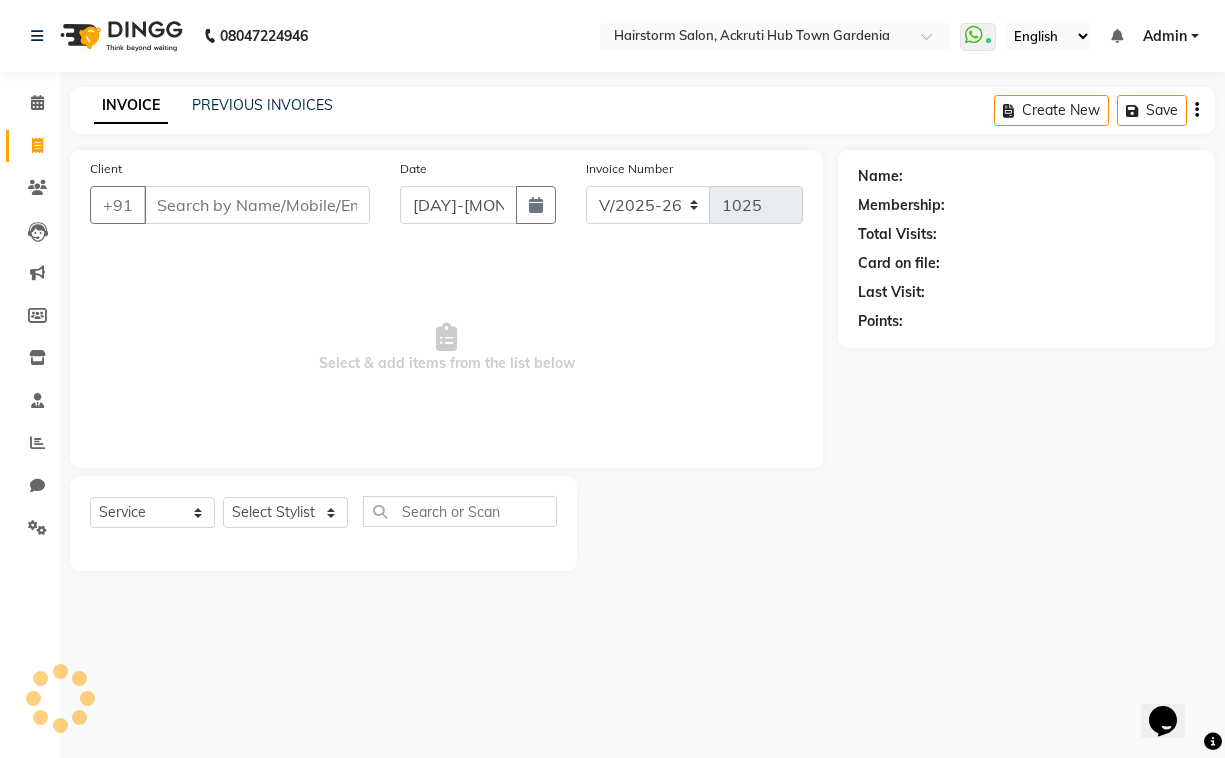 select on "product" 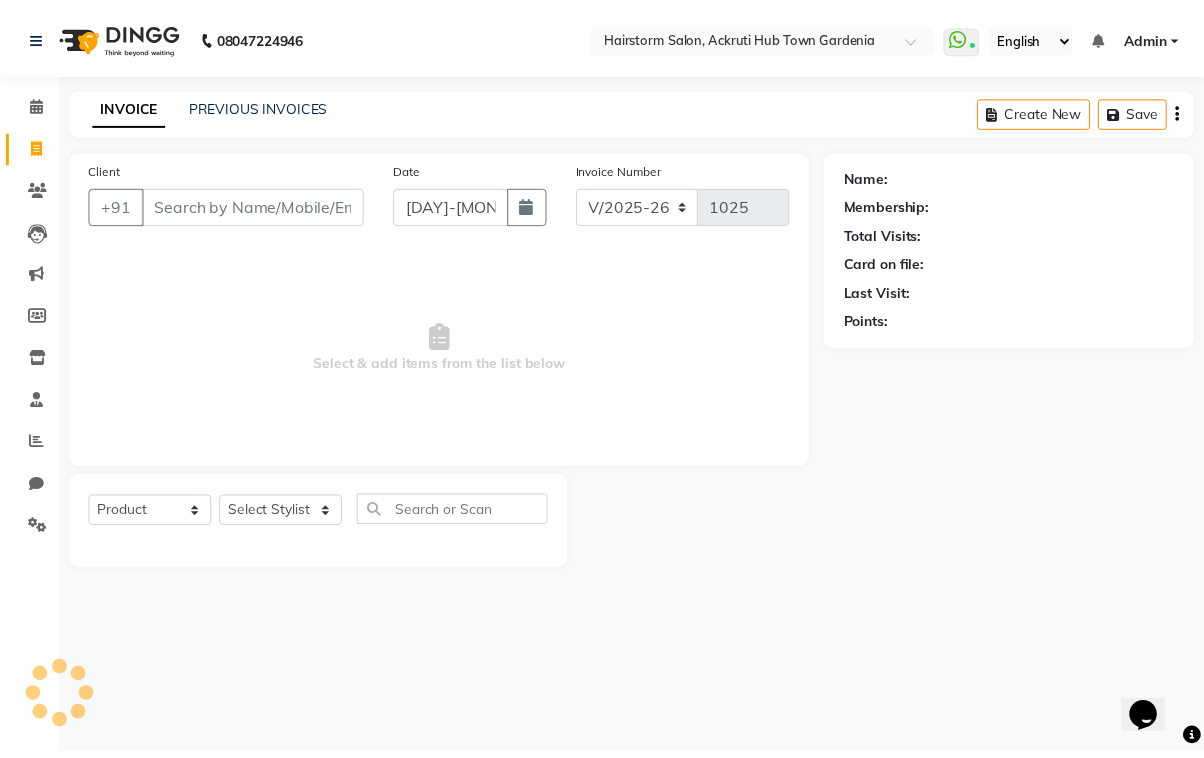 scroll, scrollTop: 0, scrollLeft: 0, axis: both 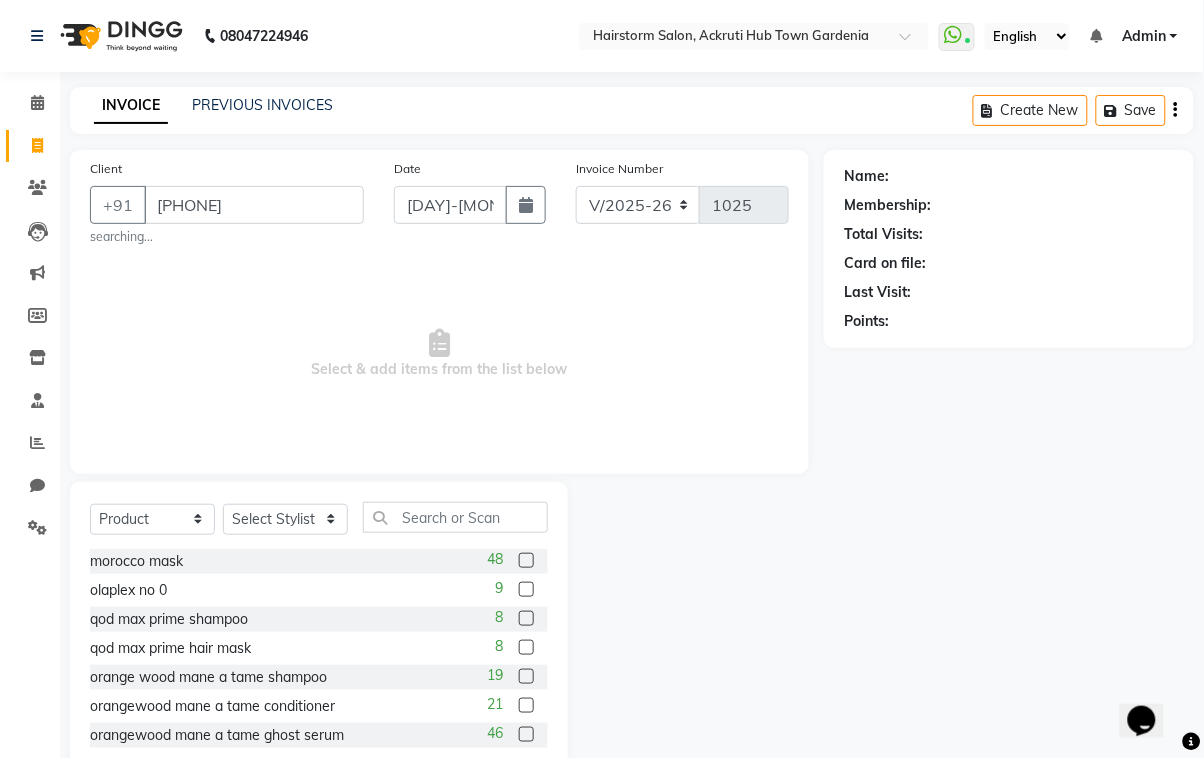 type on "[PHONE]" 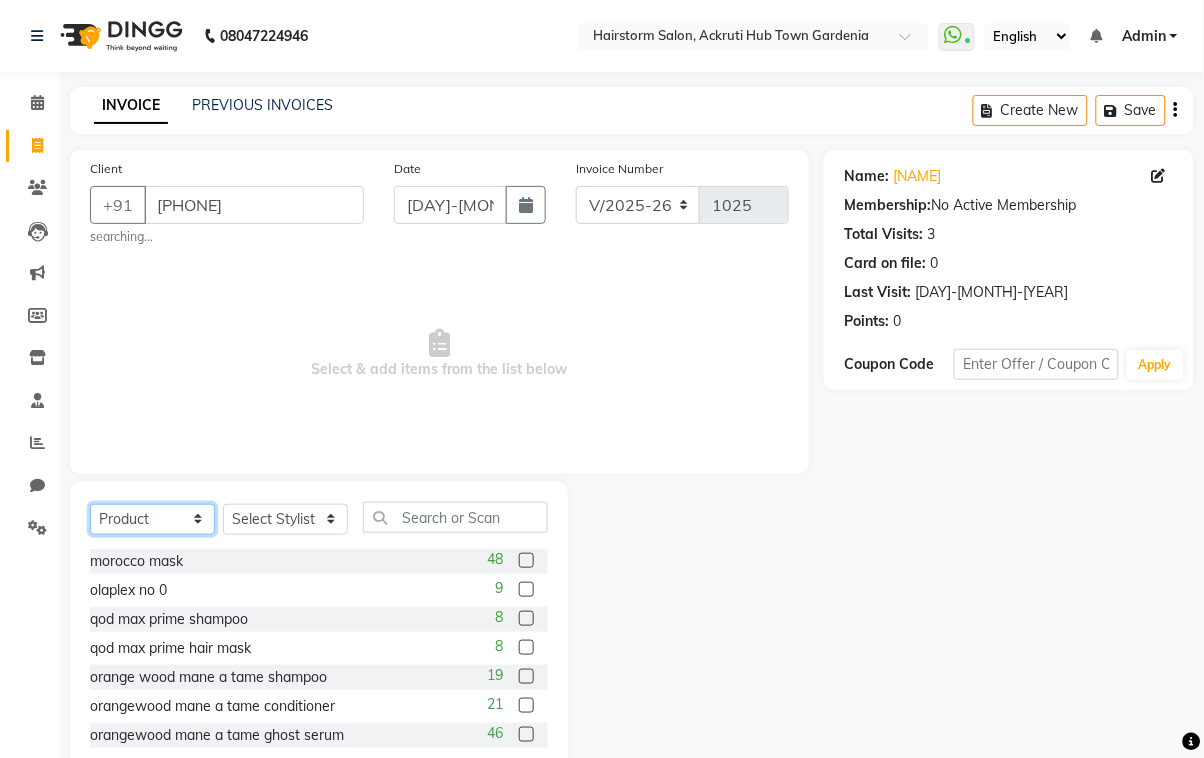 click on "Select  Service  Product  Membership  Package Voucher Prepaid Gift Card" 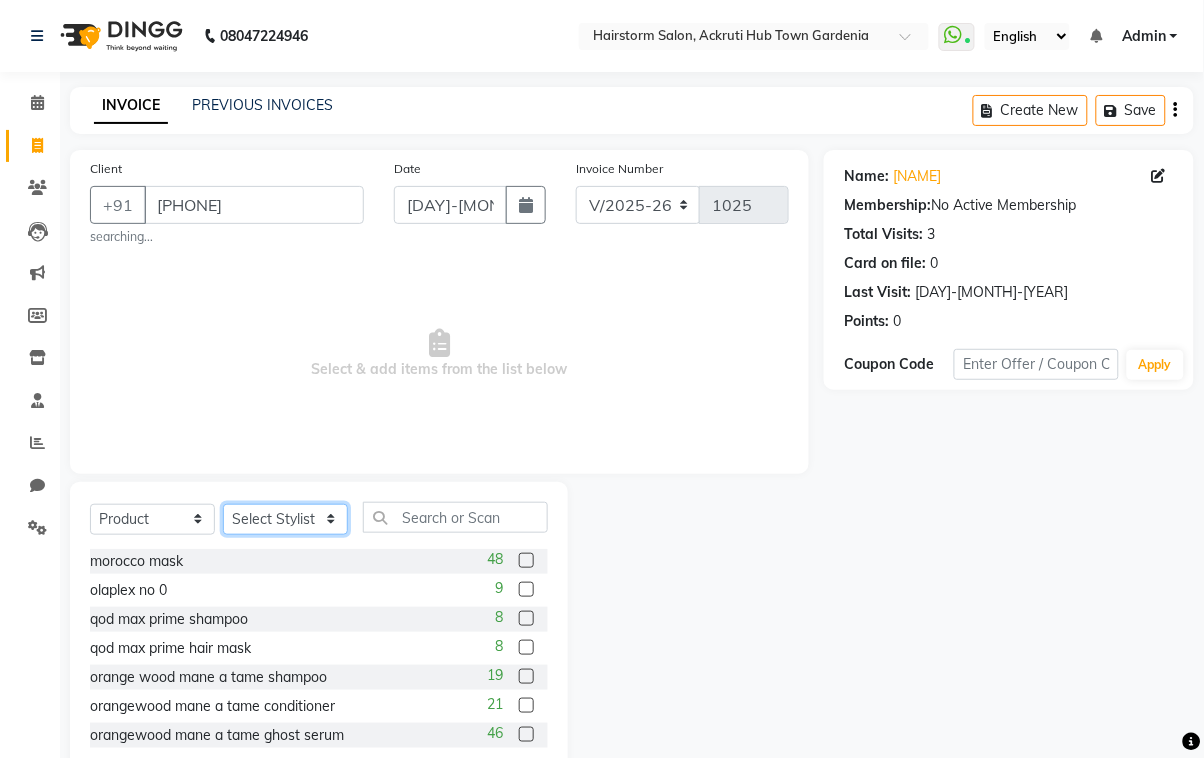 click on "Select Stylist [NAME] [NAME] [NAME] [NAME] [NAME] [NAME] [NAME] [NAME] [NAME]" 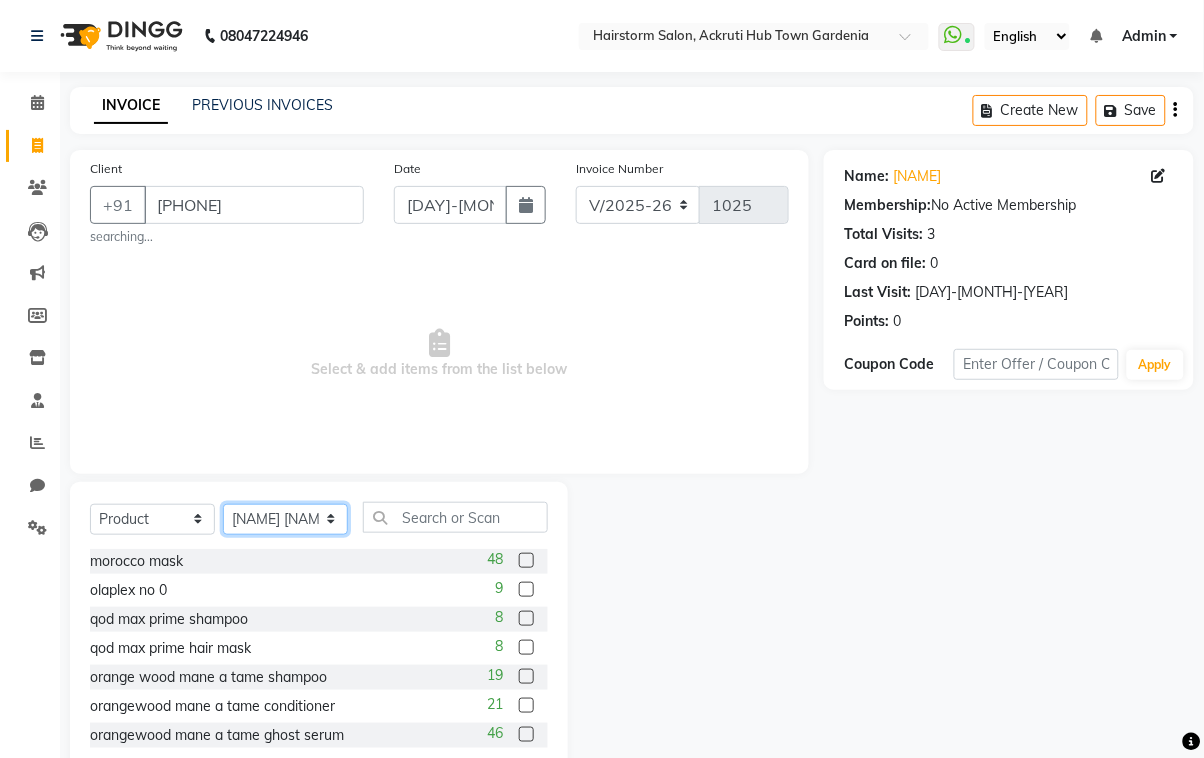 click on "Select Stylist [NAME] [NAME] [NAME] [NAME] [NAME] [NAME] [NAME] [NAME] [NAME]" 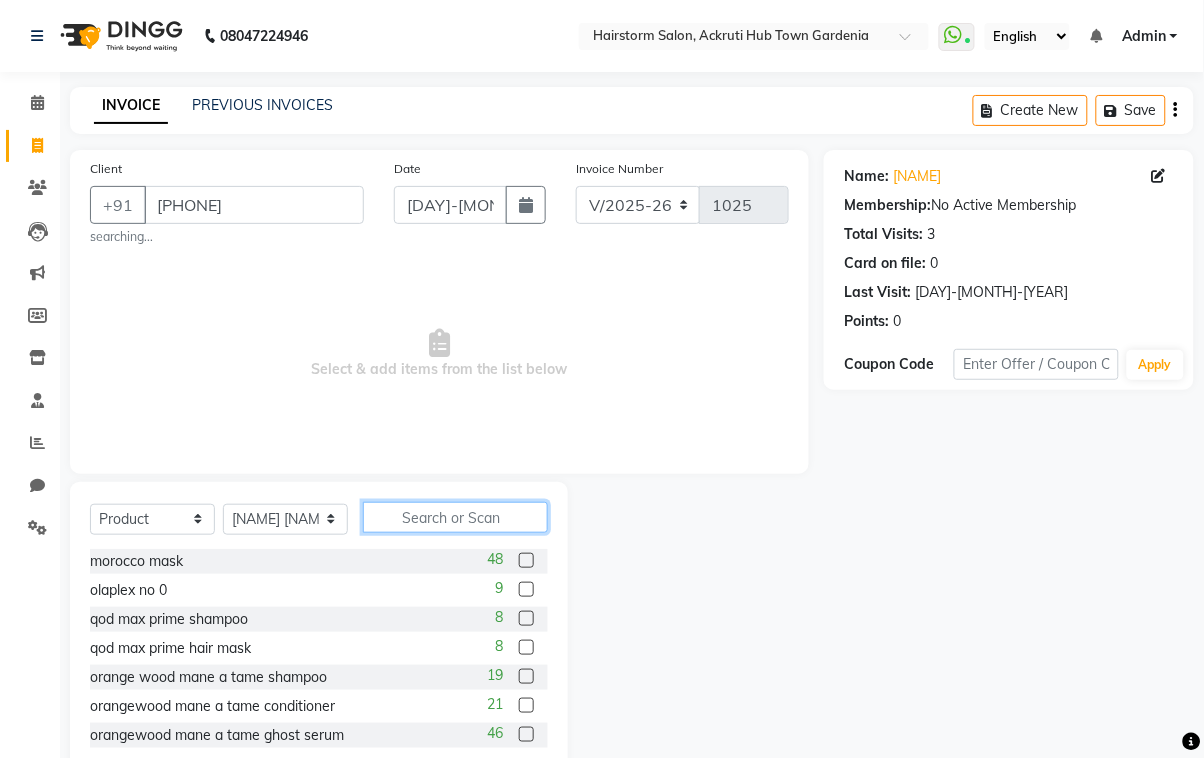 click 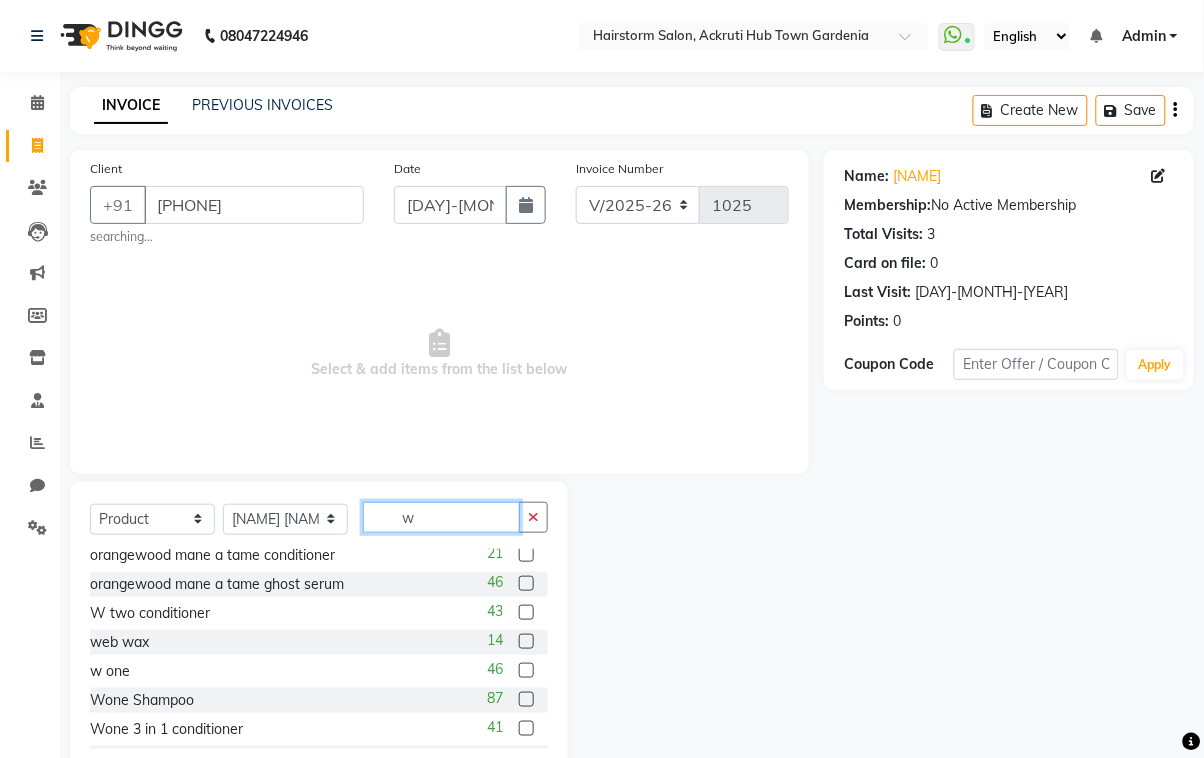 scroll, scrollTop: 60, scrollLeft: 0, axis: vertical 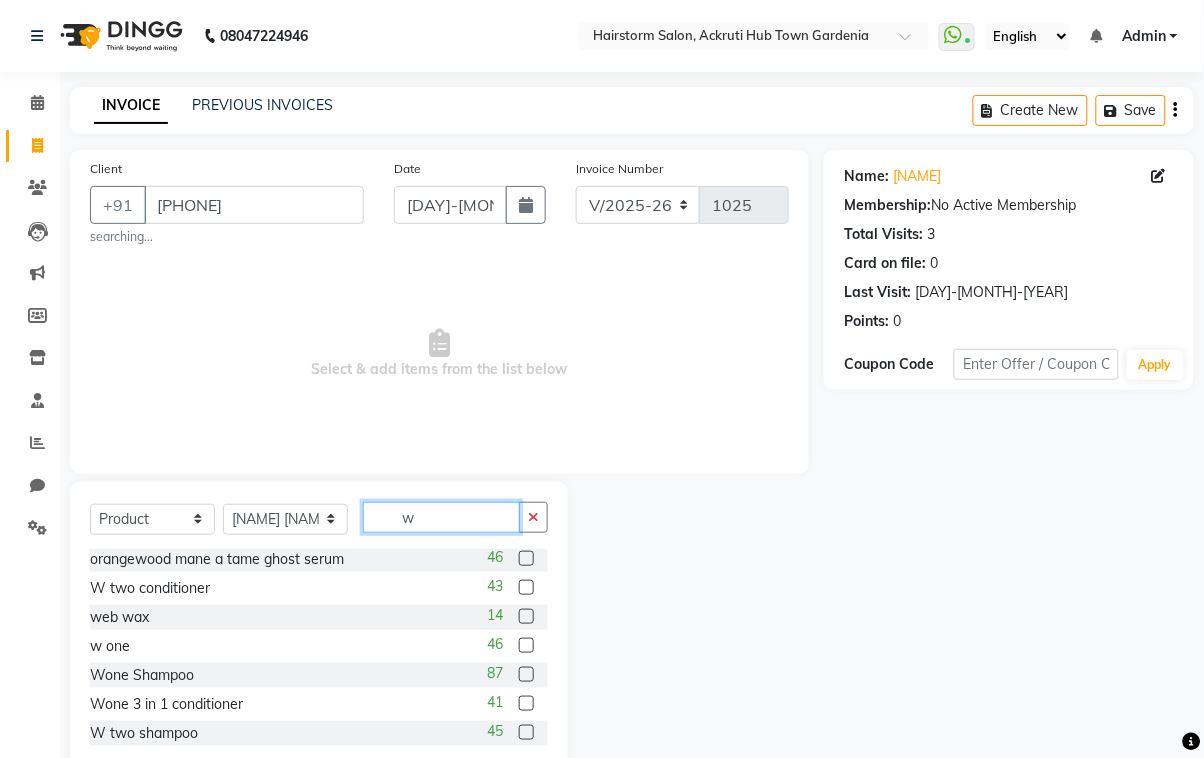type on "w" 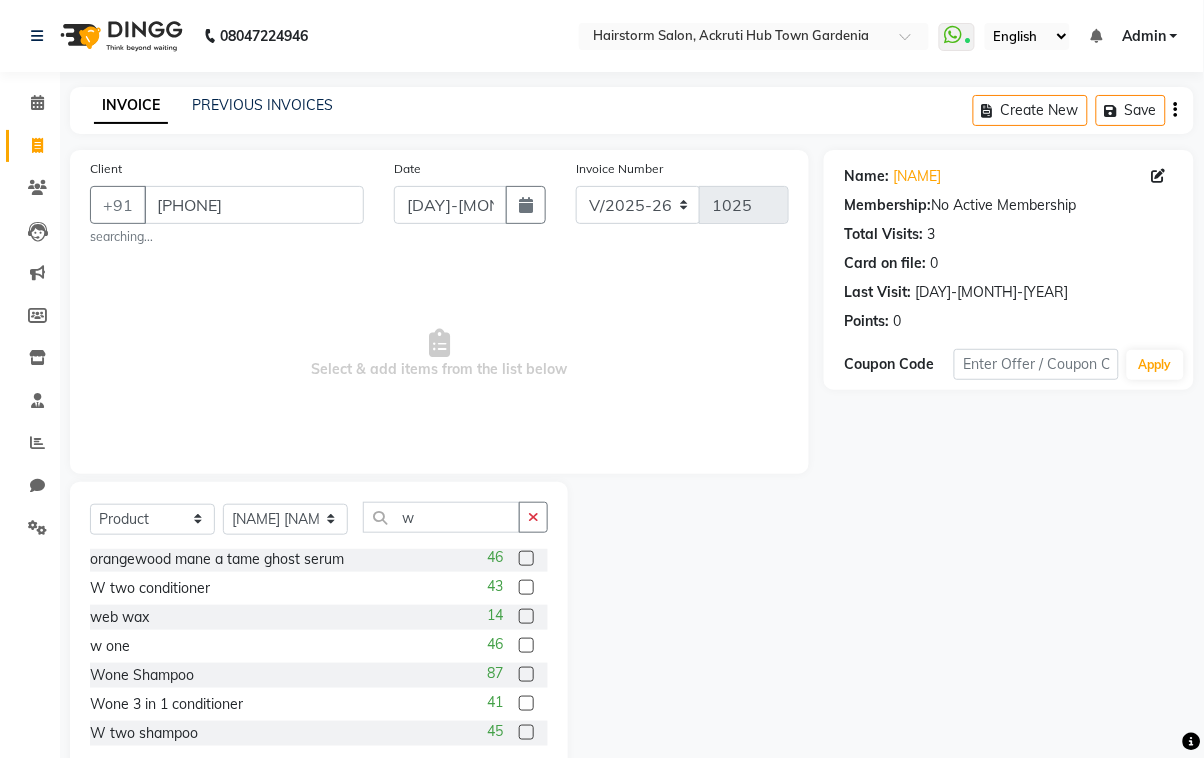 click 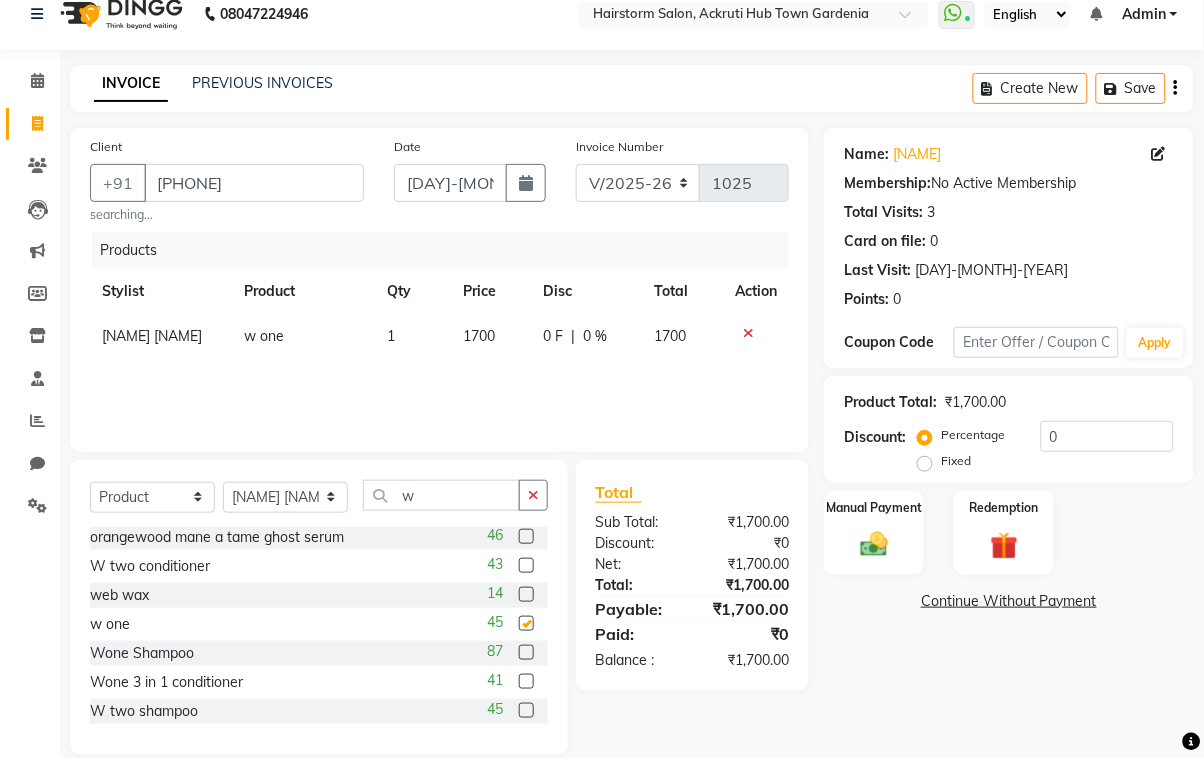 checkbox on "false" 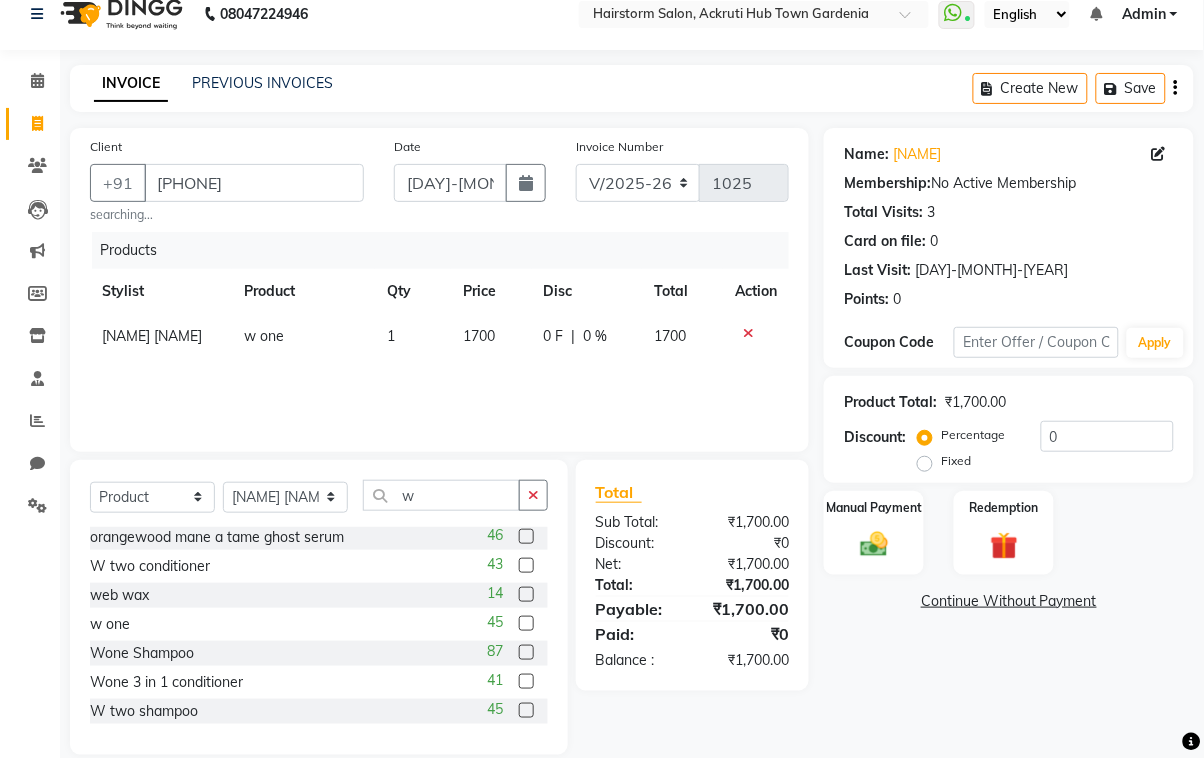 scroll, scrollTop: 49, scrollLeft: 0, axis: vertical 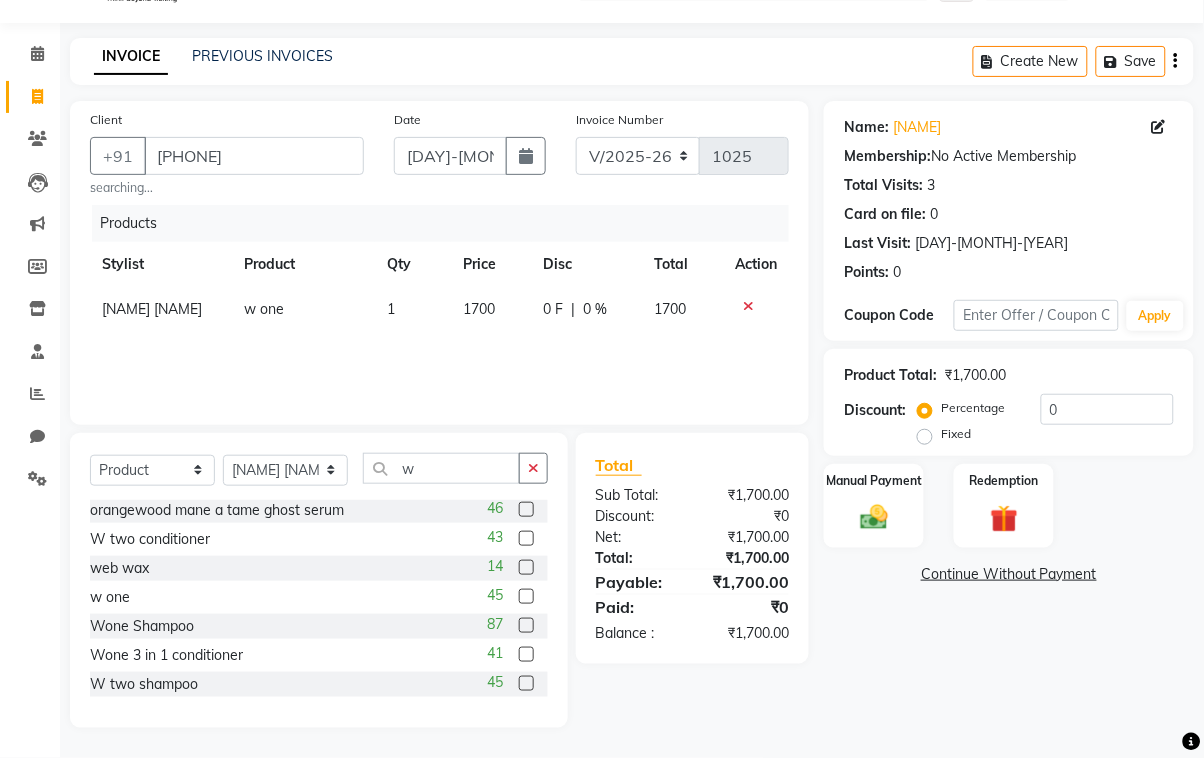 click 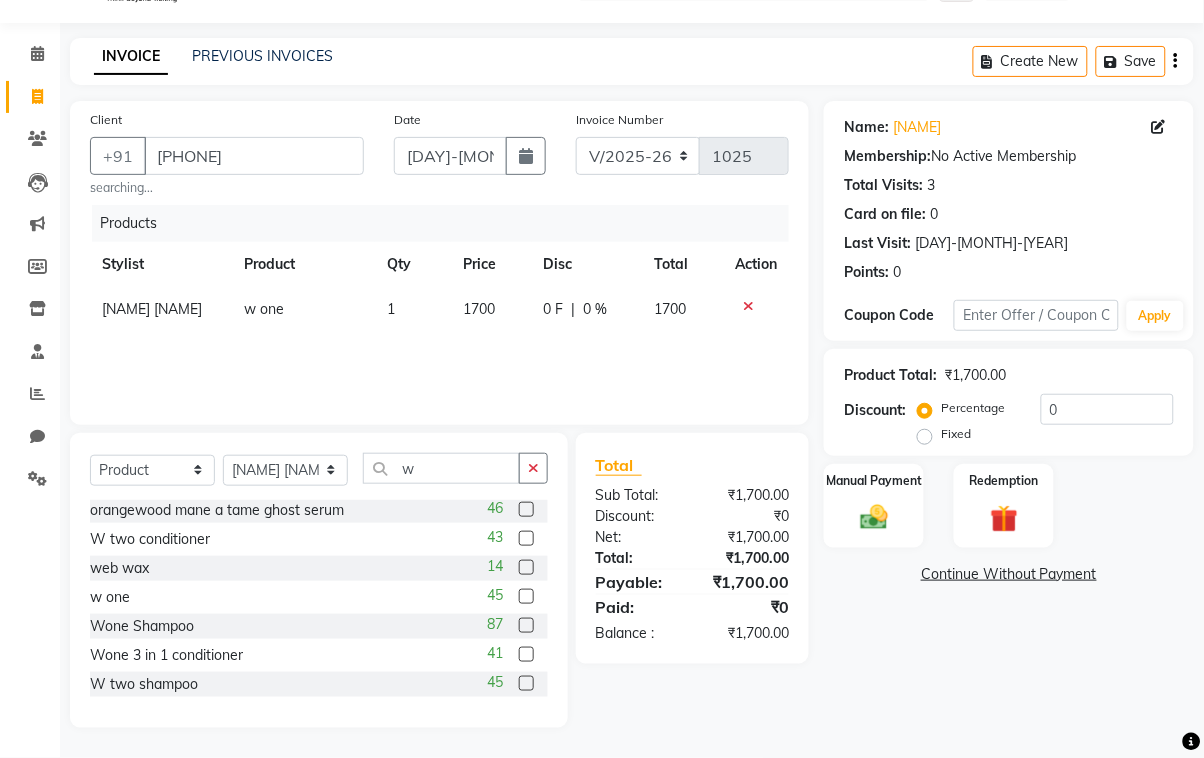 click at bounding box center [525, 655] 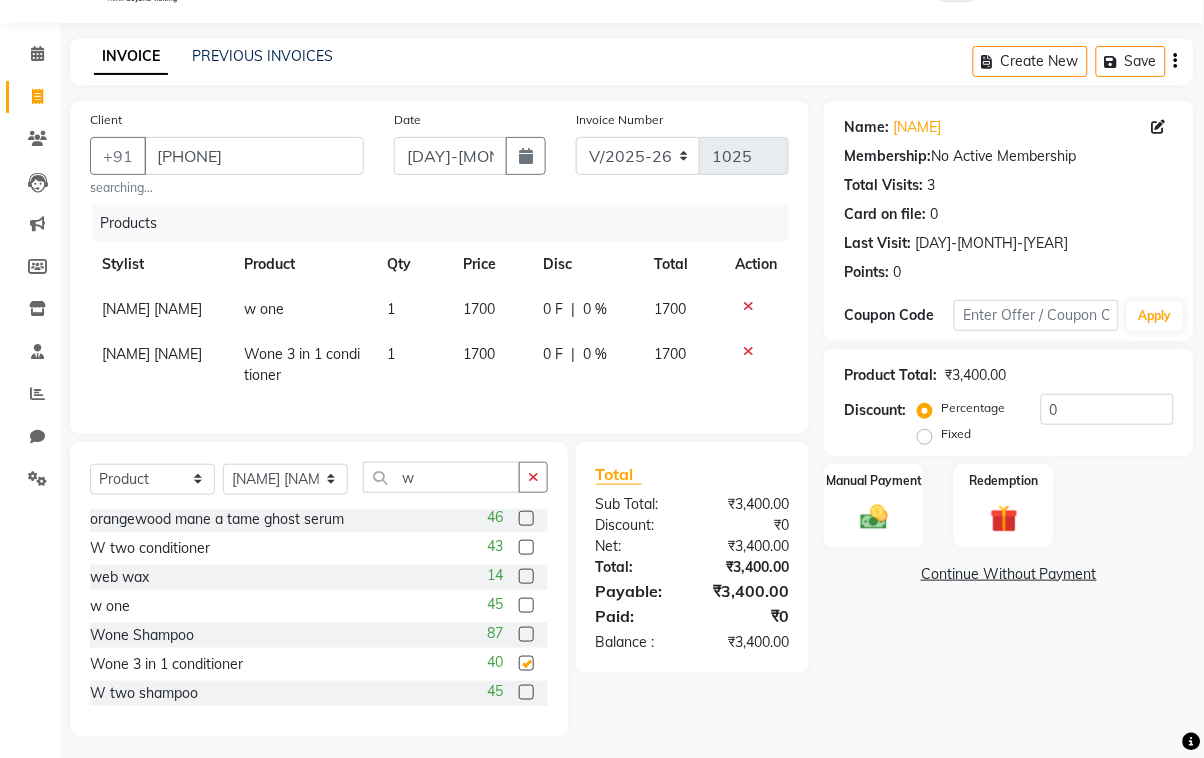 checkbox on "false" 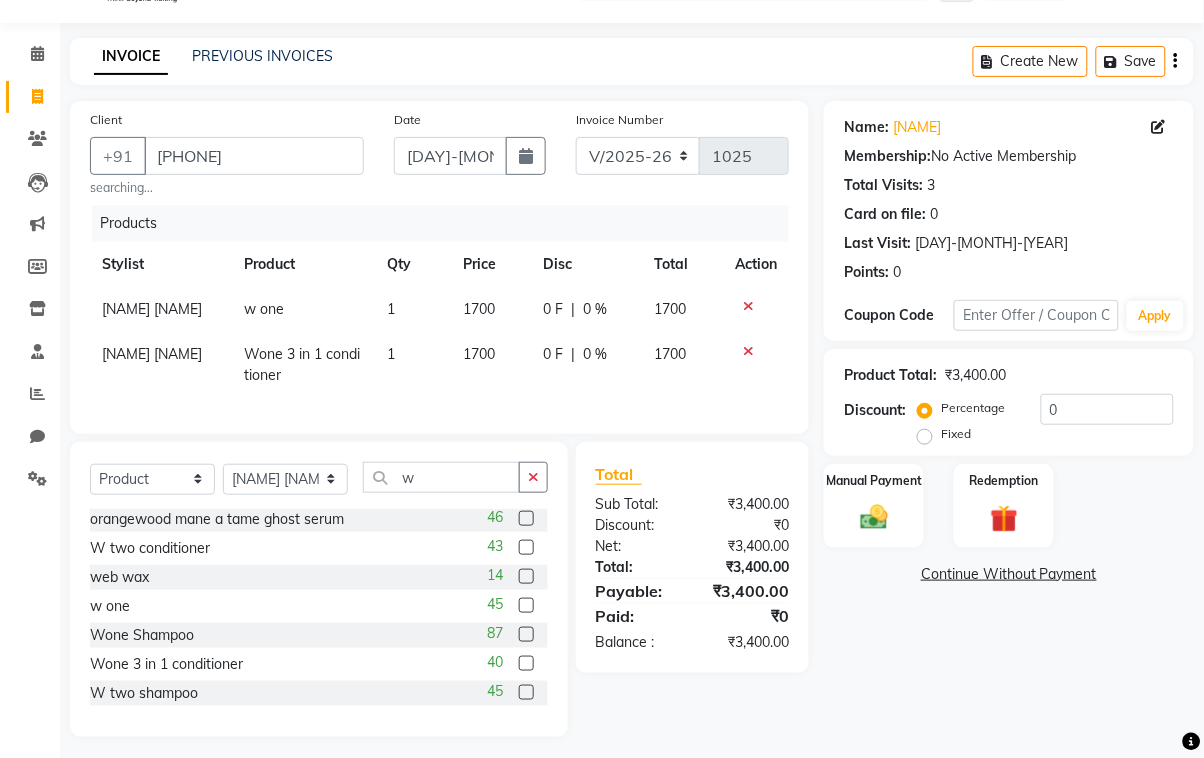 click on "Fixed" 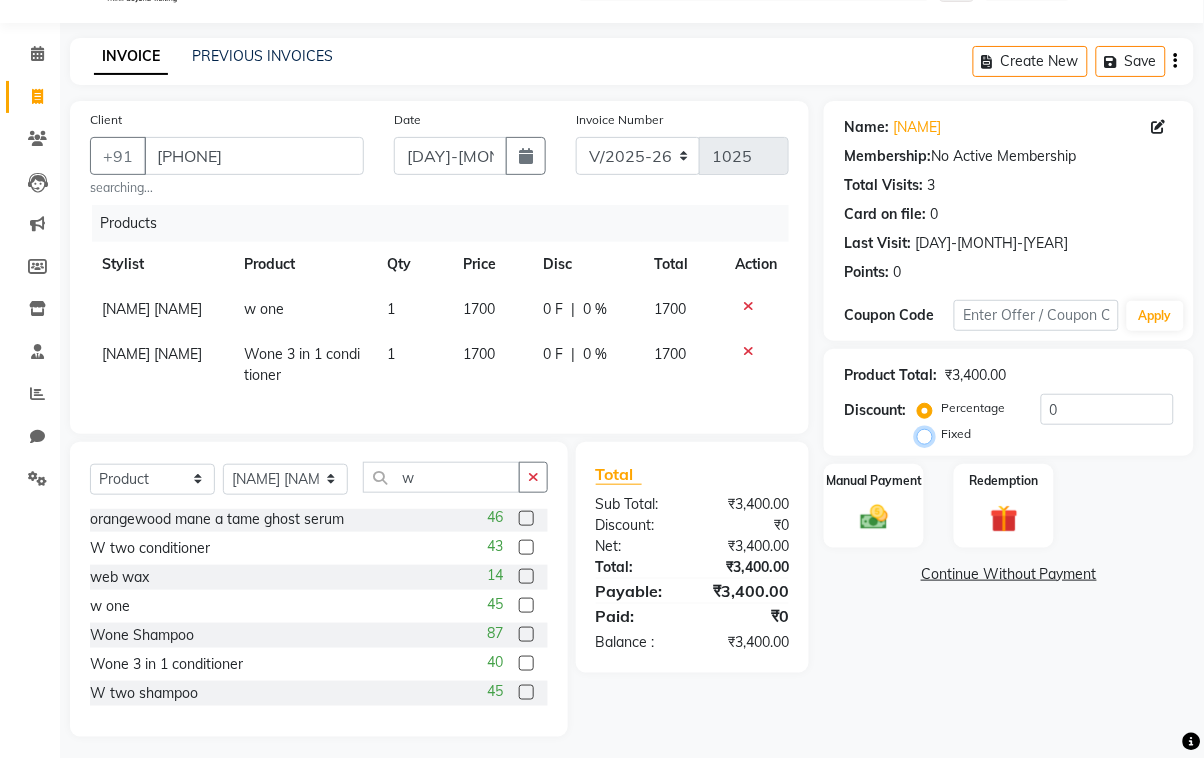 click on "Fixed" at bounding box center (929, 434) 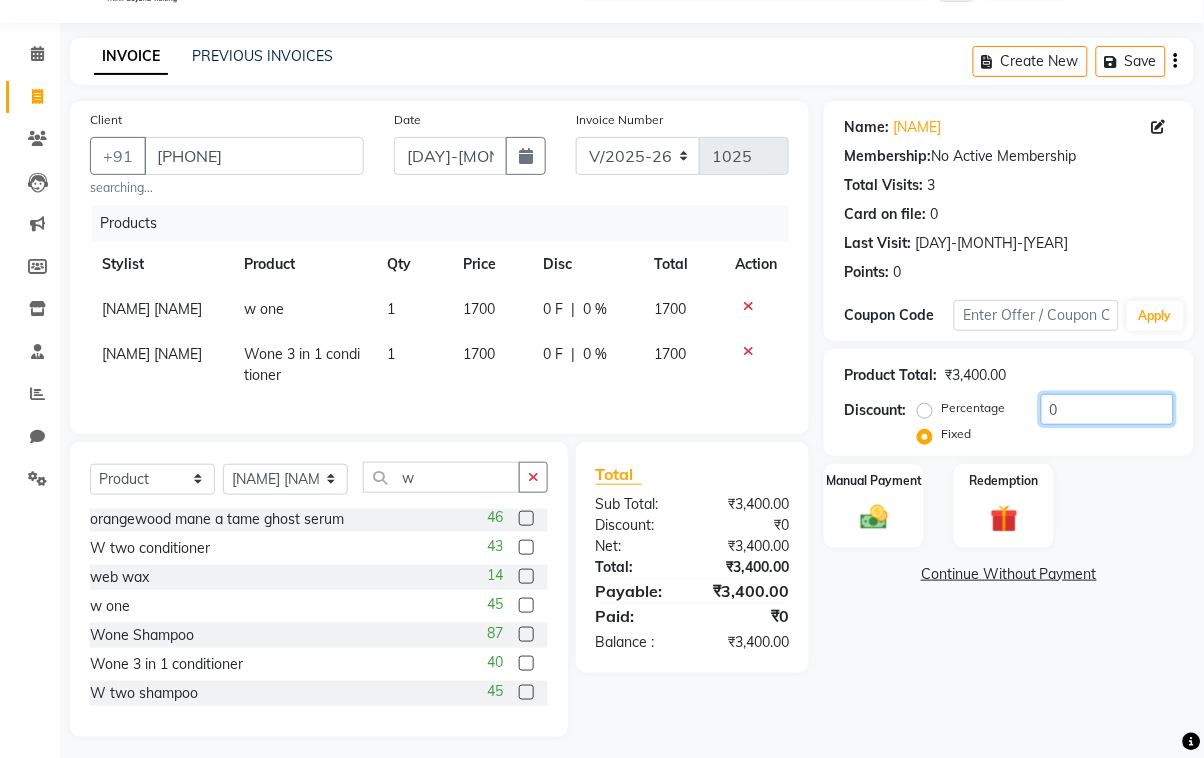 click on "0" 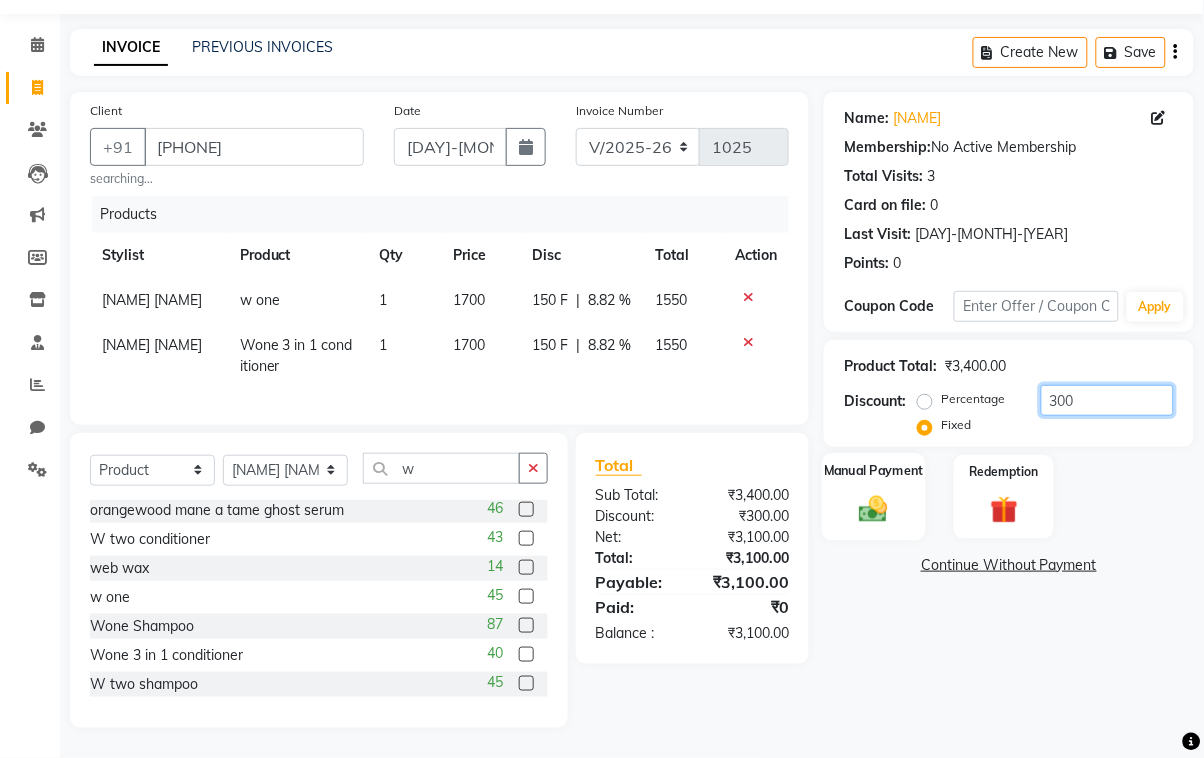 scroll, scrollTop: 101, scrollLeft: 0, axis: vertical 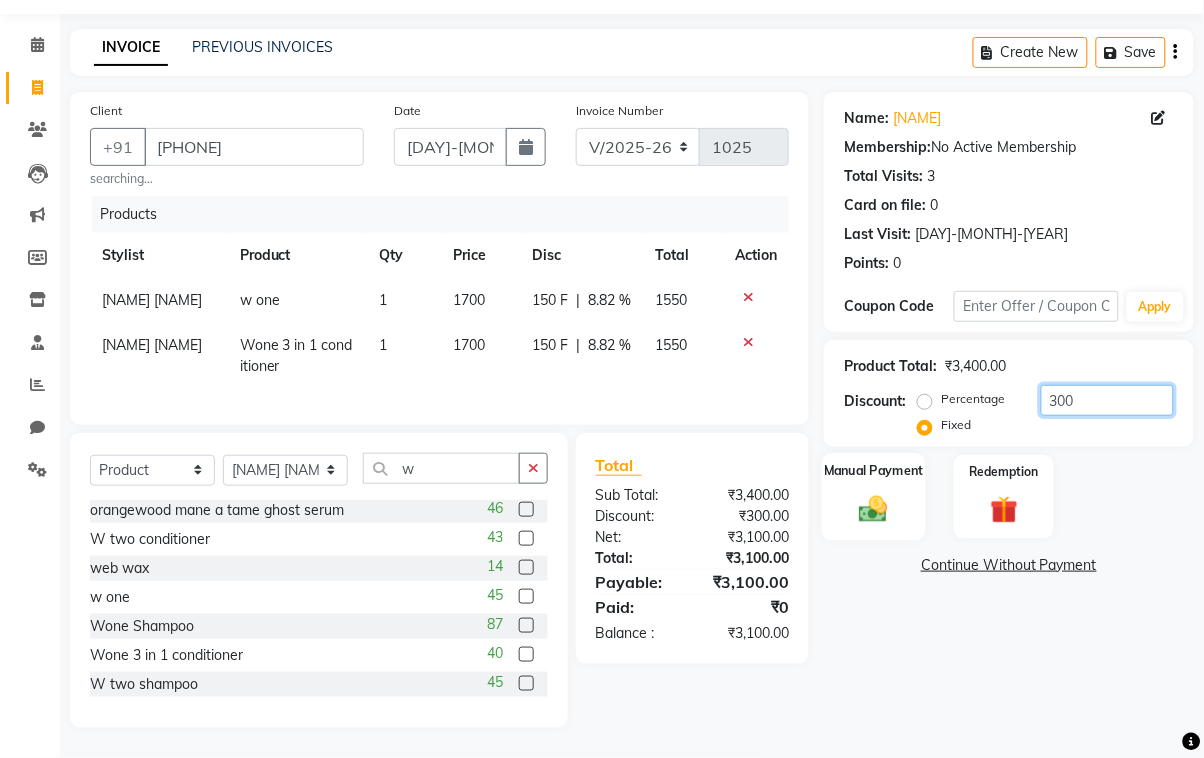 type on "300" 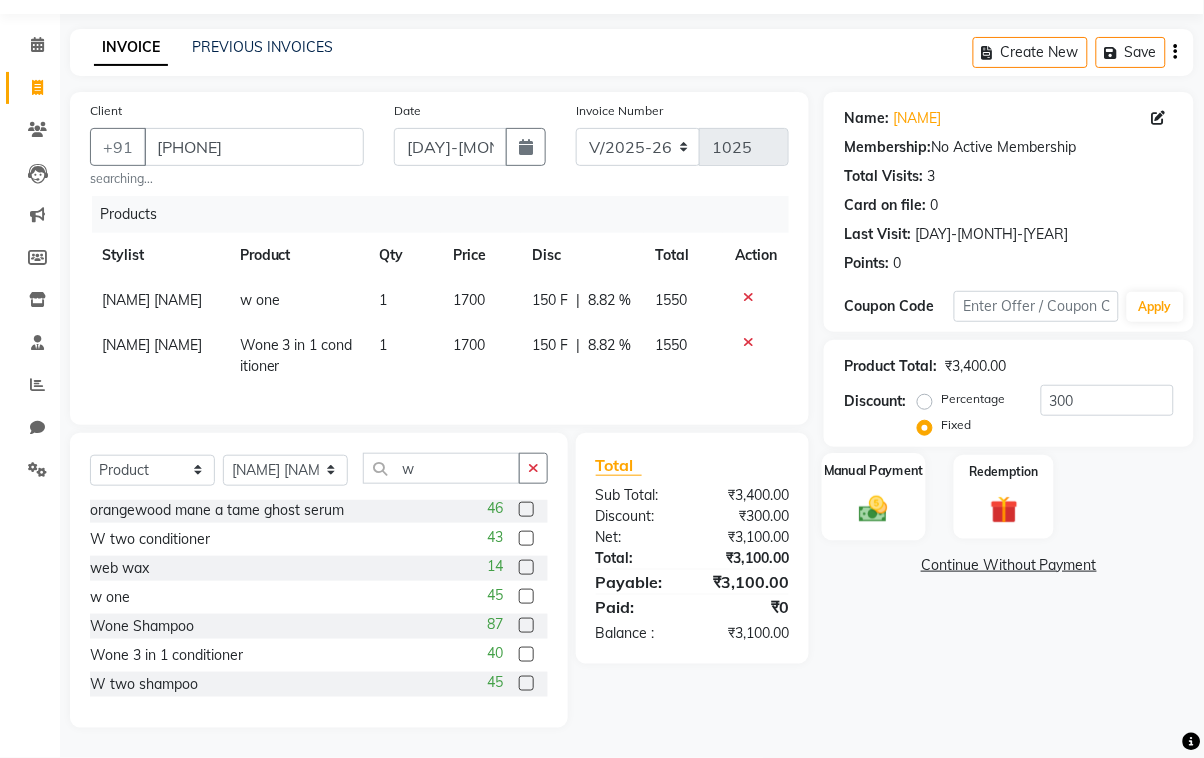 click on "Manual Payment" 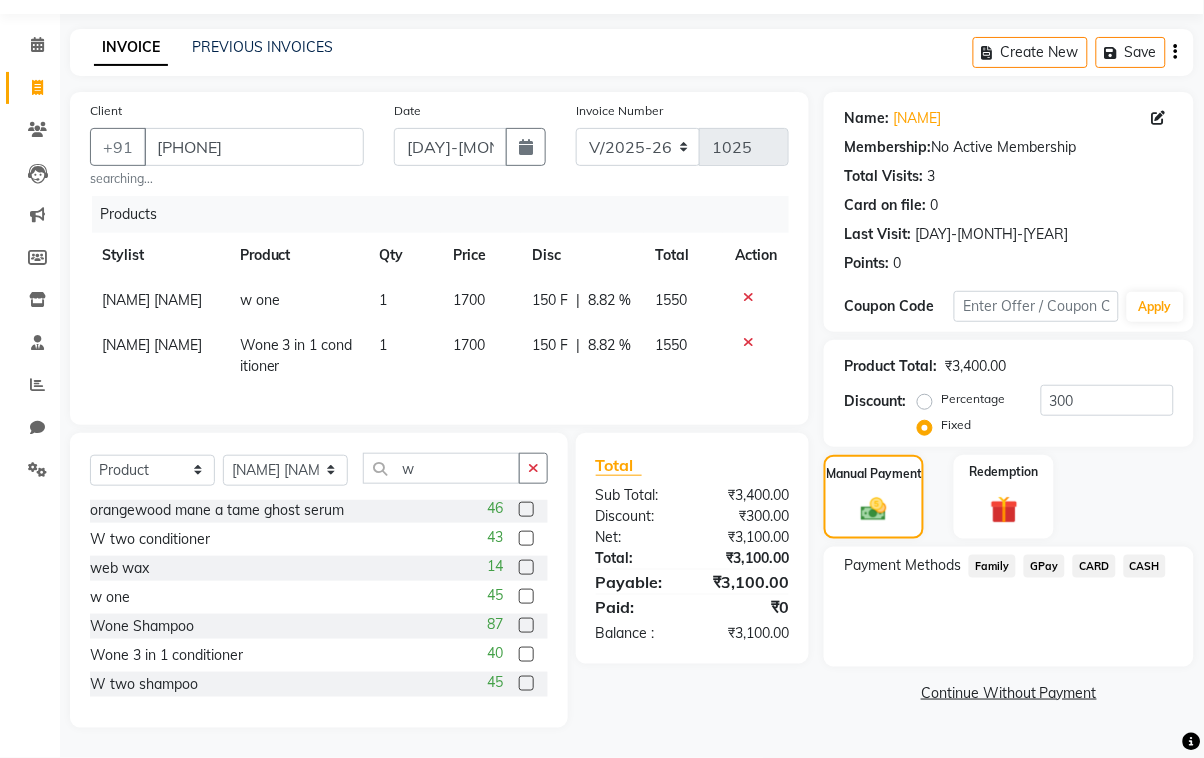 click on "GPay" 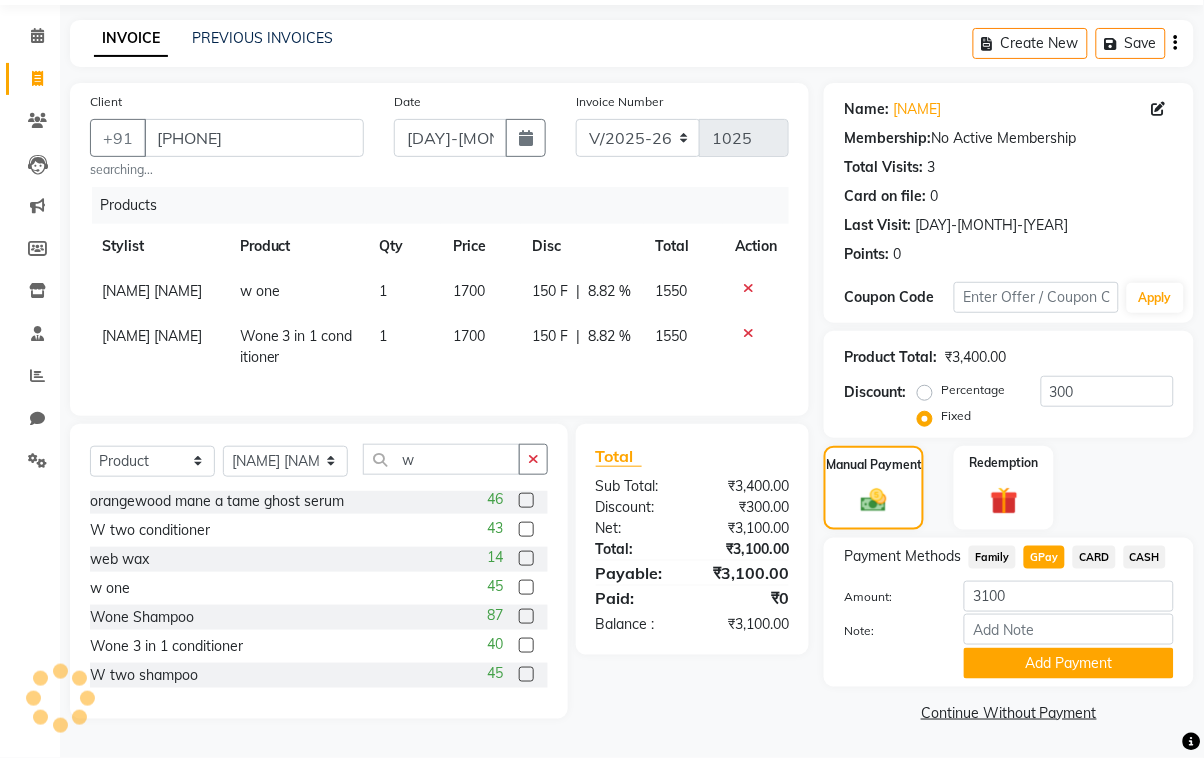 click on "Family" 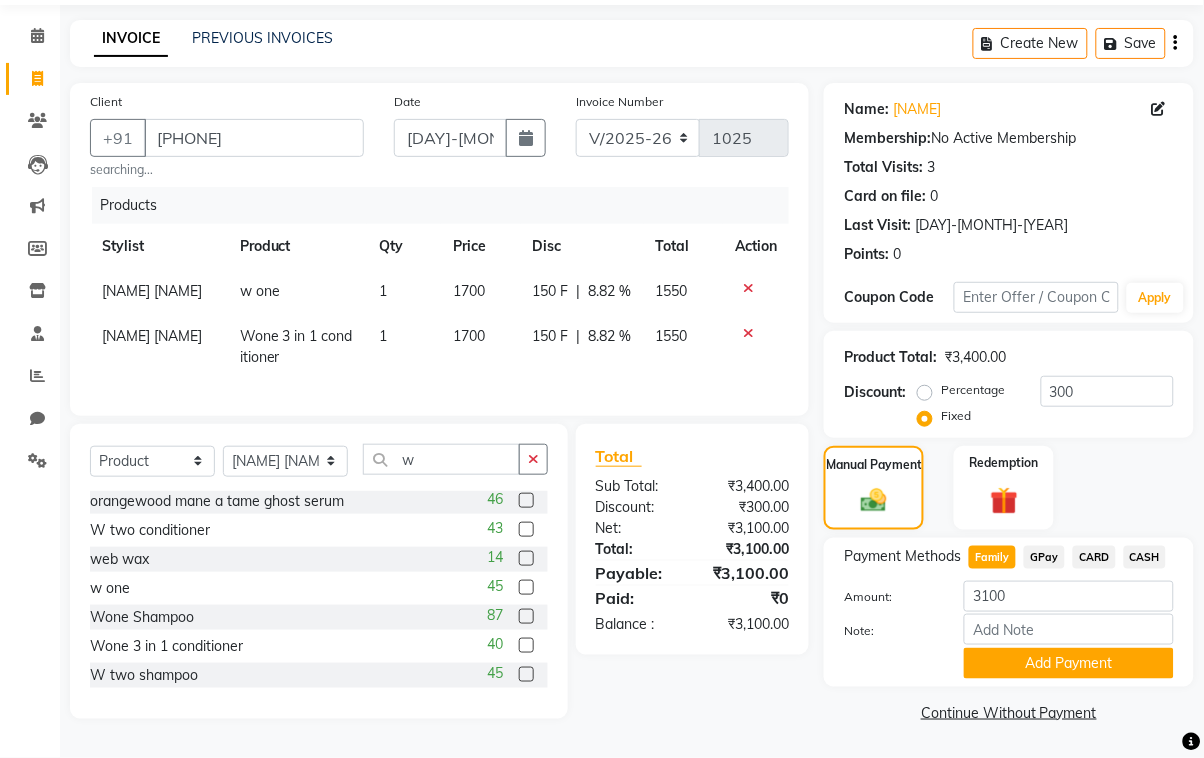 click on "GPay" 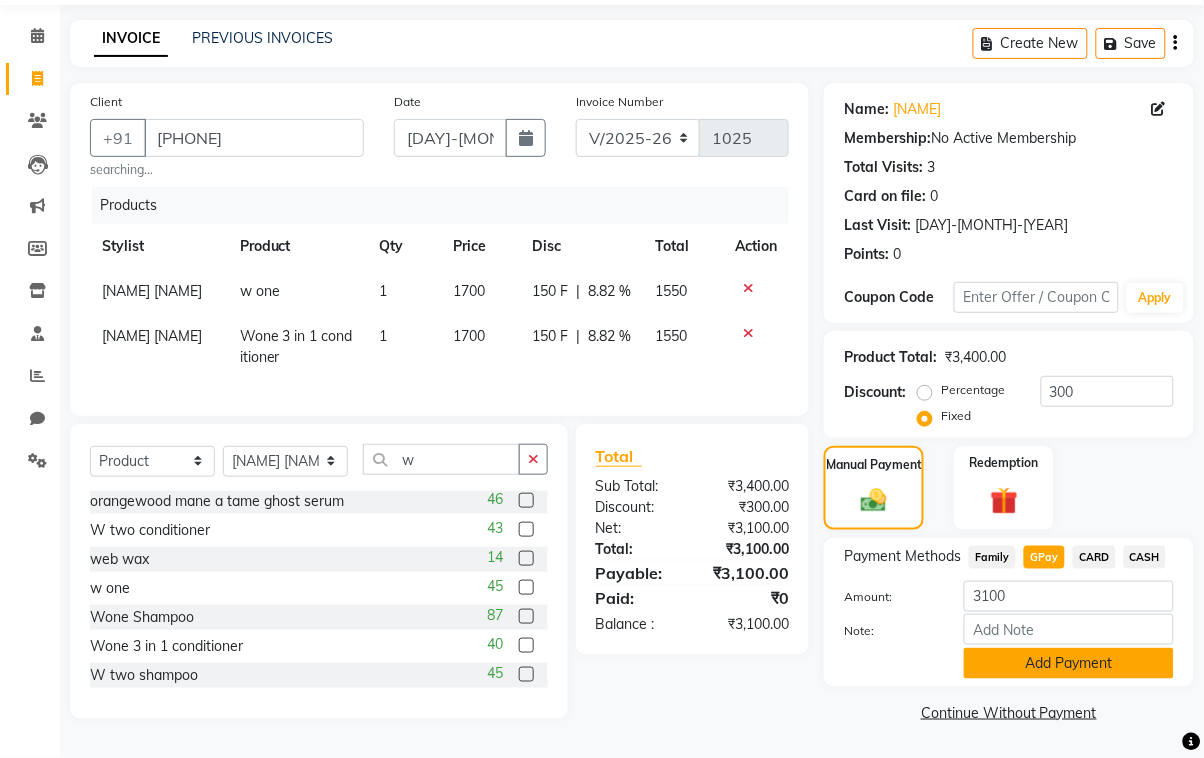 click on "Add Payment" 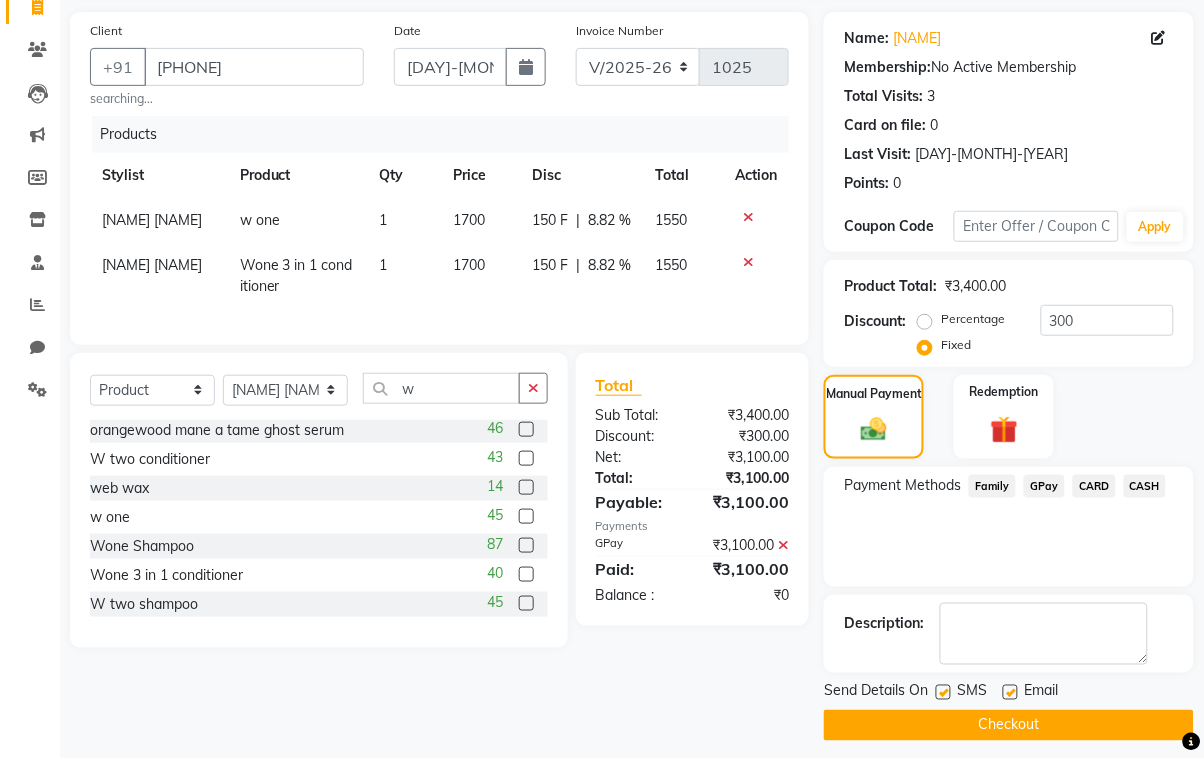 scroll, scrollTop: 152, scrollLeft: 0, axis: vertical 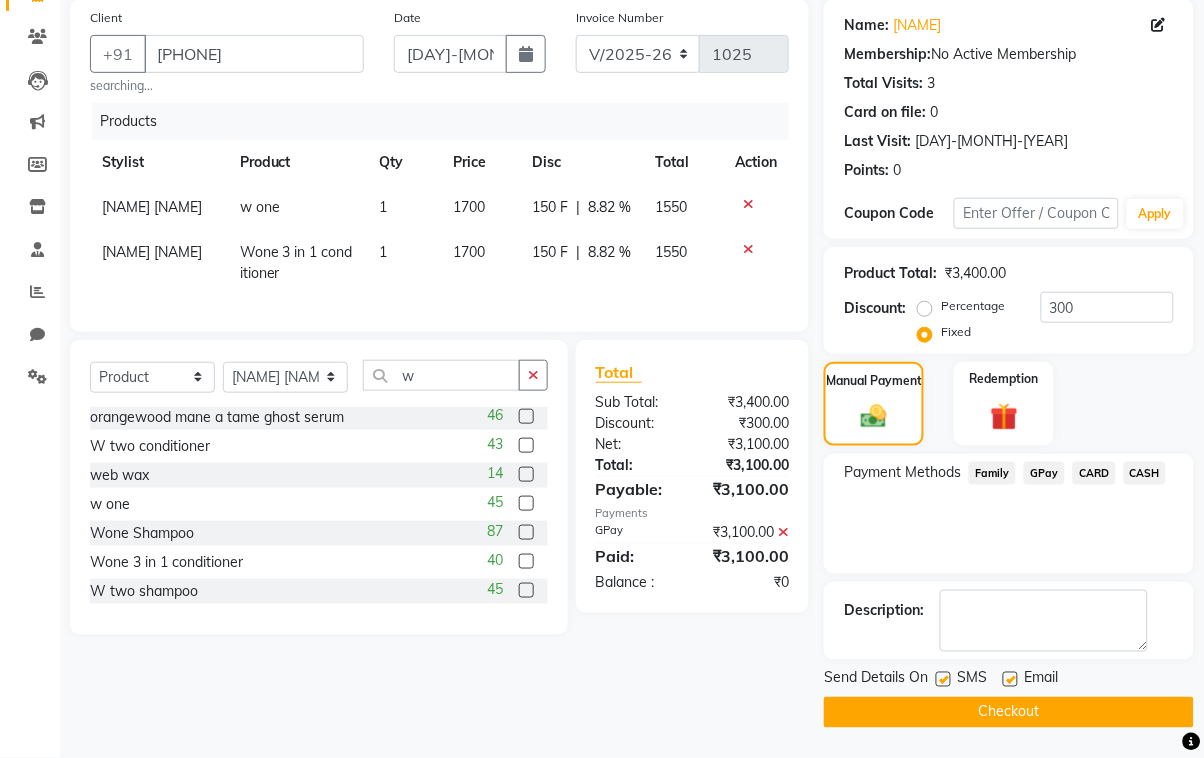 click on "Checkout" 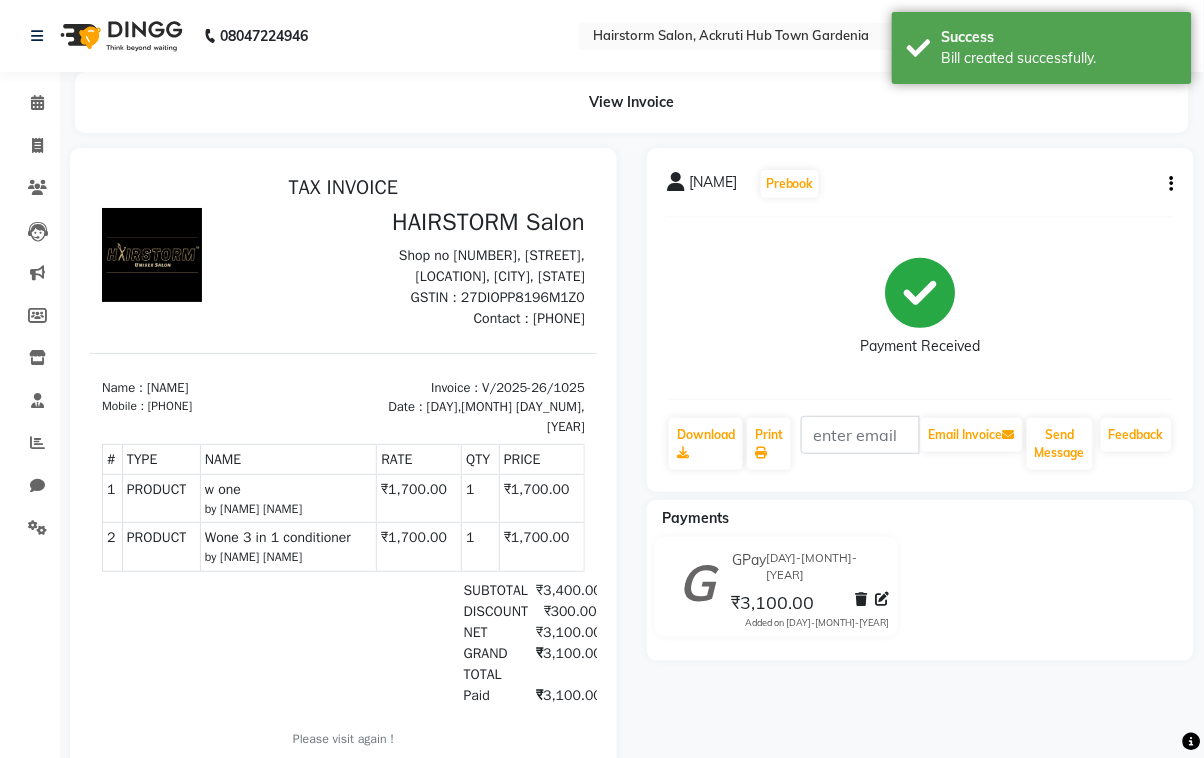 scroll, scrollTop: 0, scrollLeft: 0, axis: both 